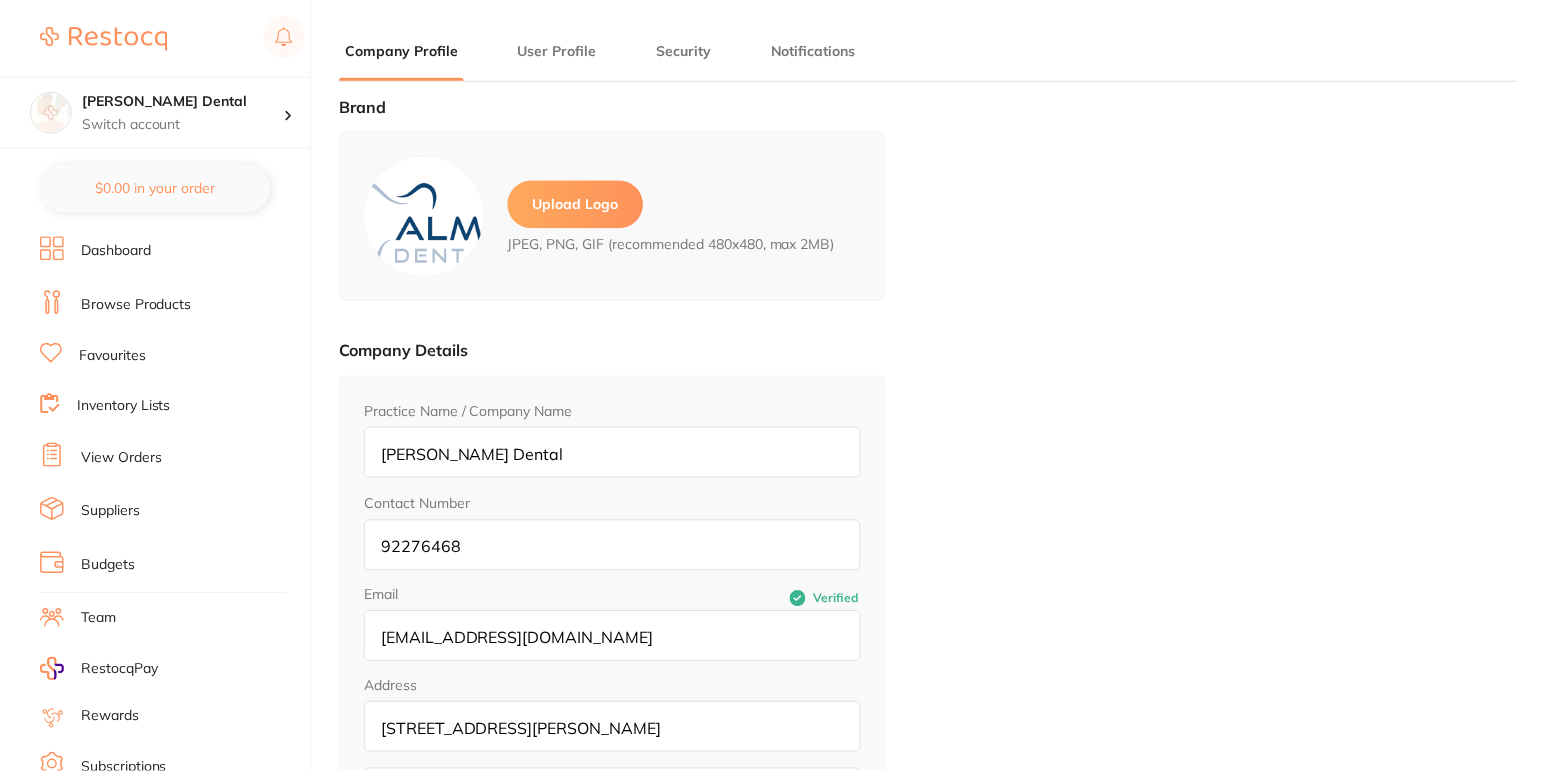 scroll, scrollTop: 0, scrollLeft: 0, axis: both 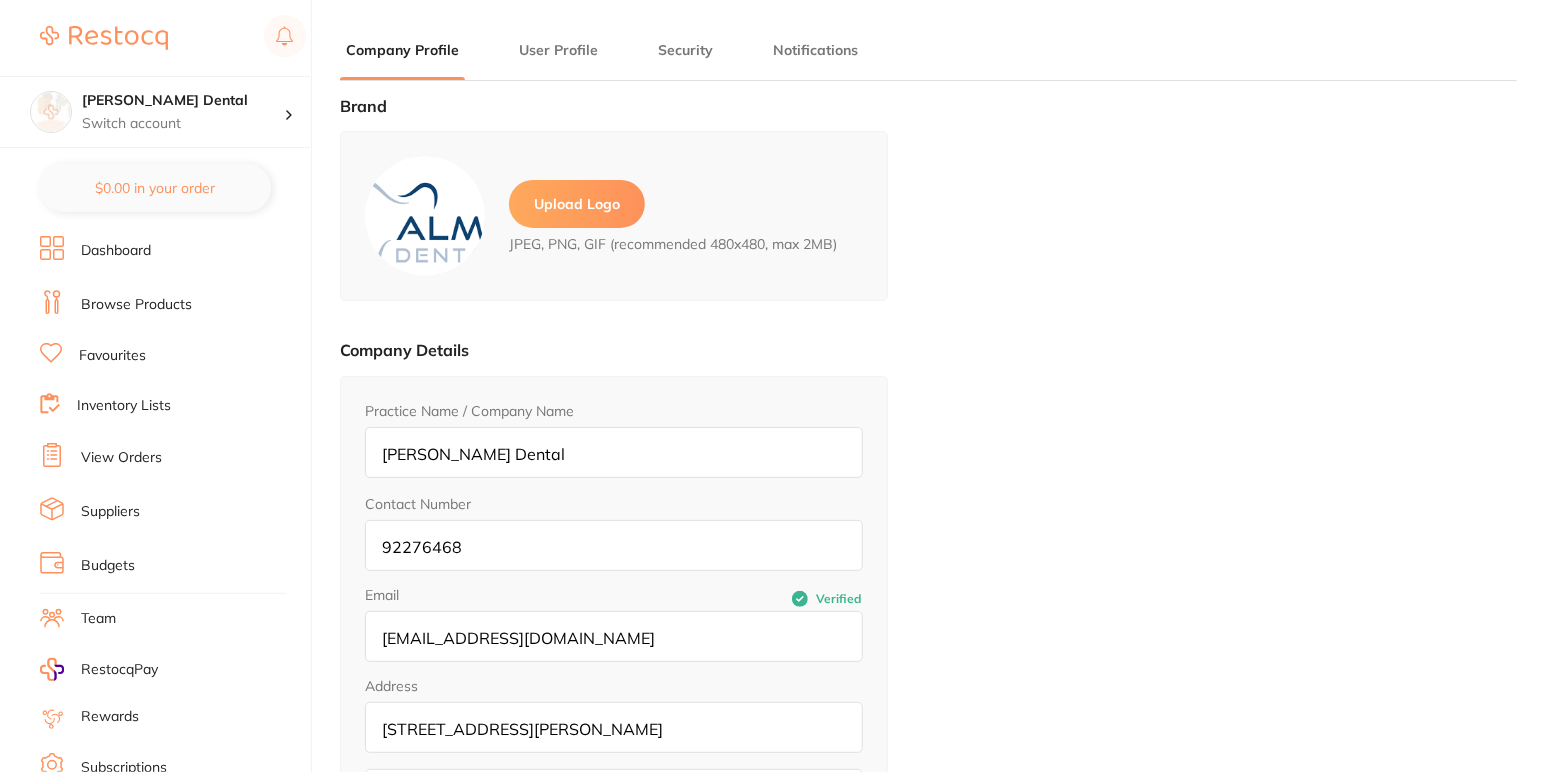 type on "[PERSON_NAME]" 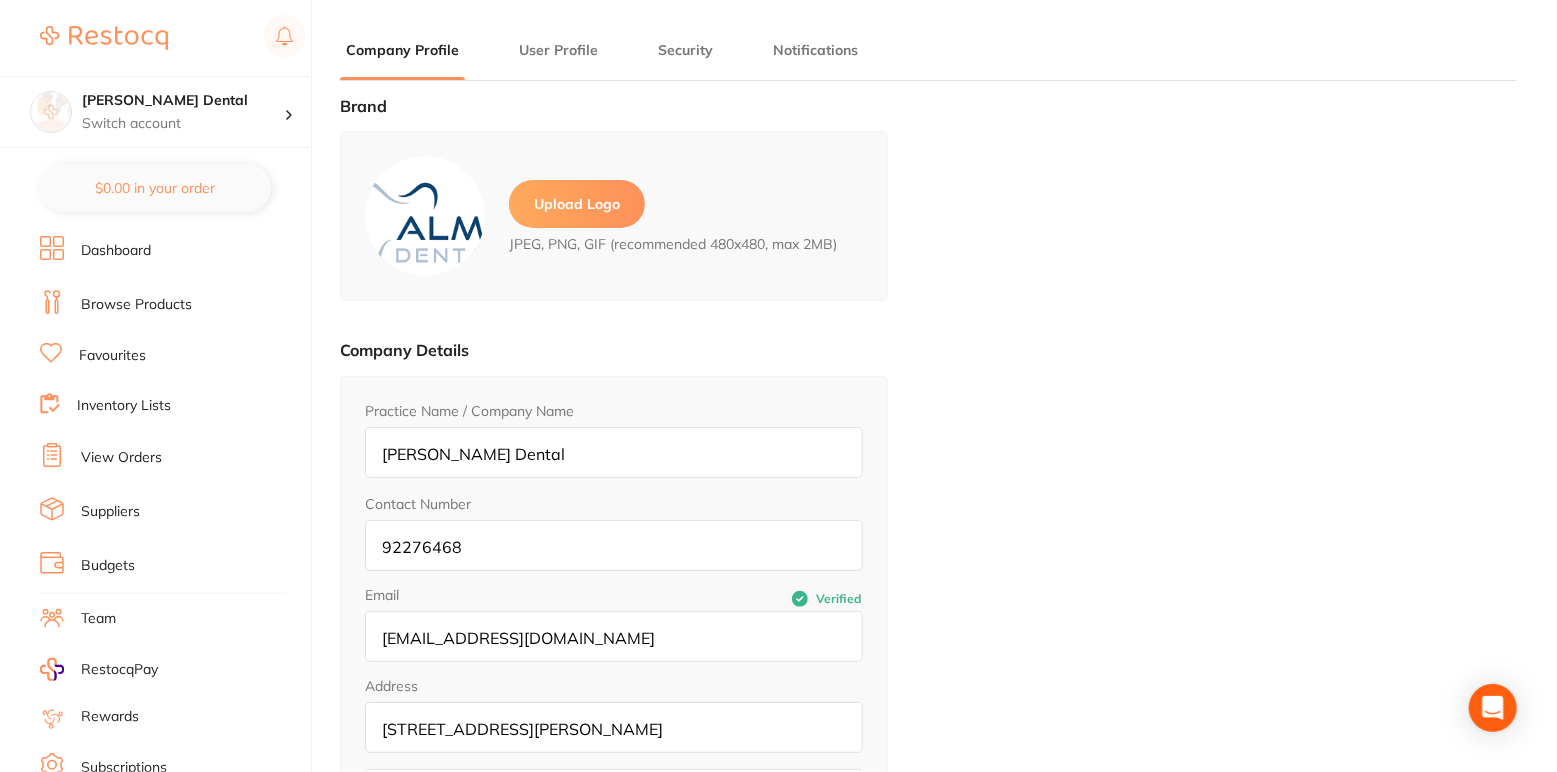 scroll, scrollTop: 0, scrollLeft: 0, axis: both 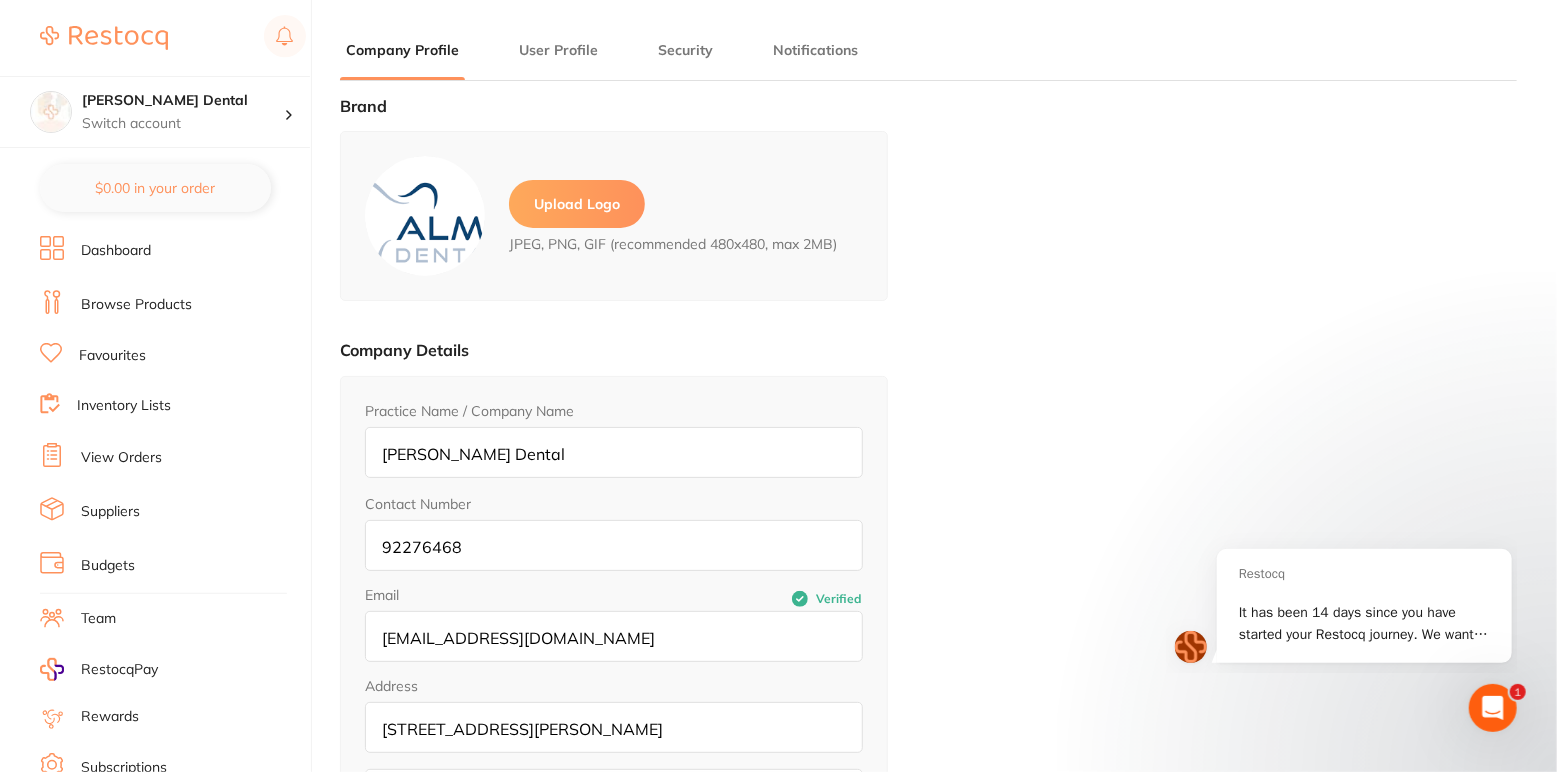 click on "Browse Products" at bounding box center (136, 305) 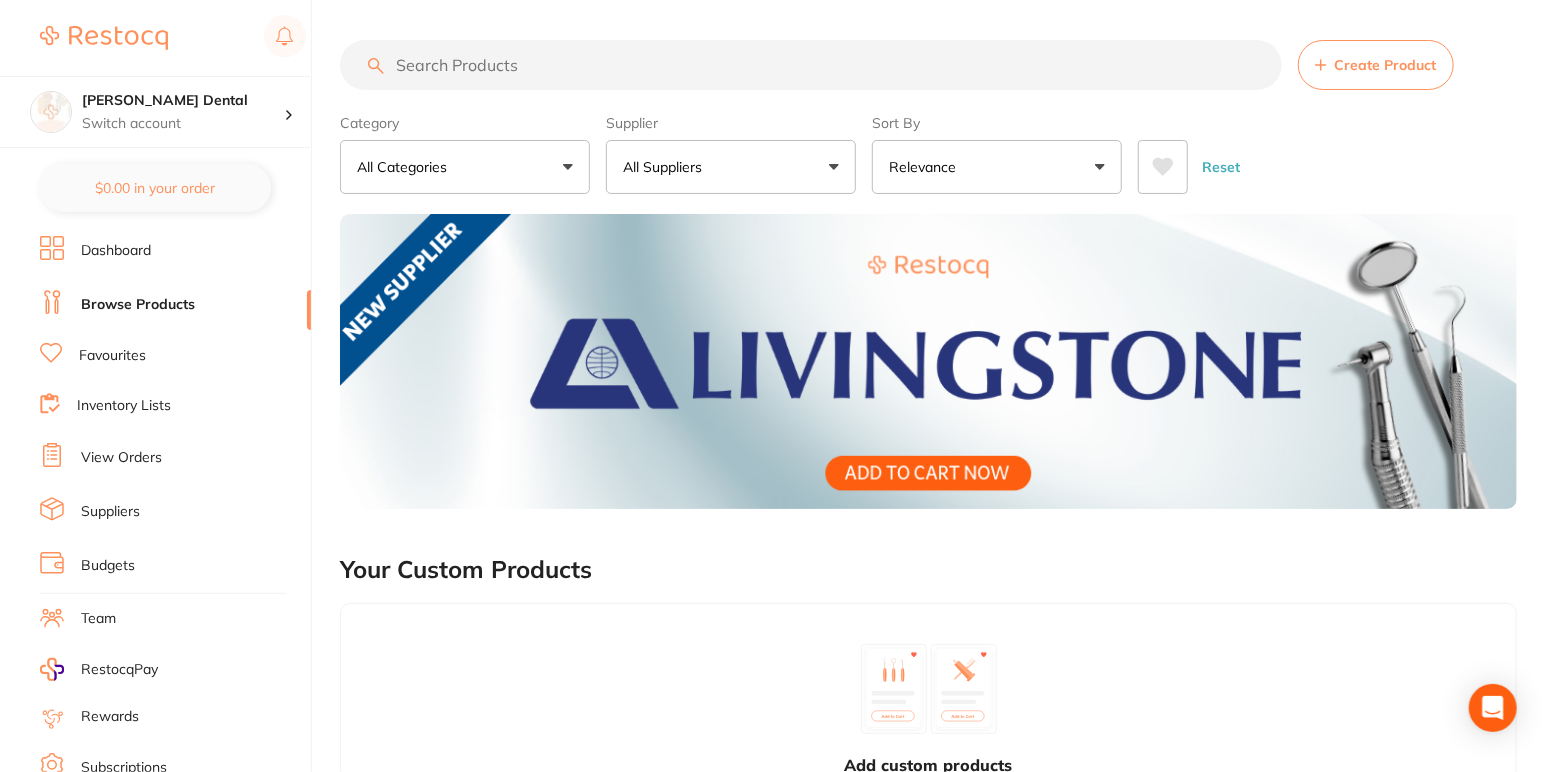 click at bounding box center [811, 65] 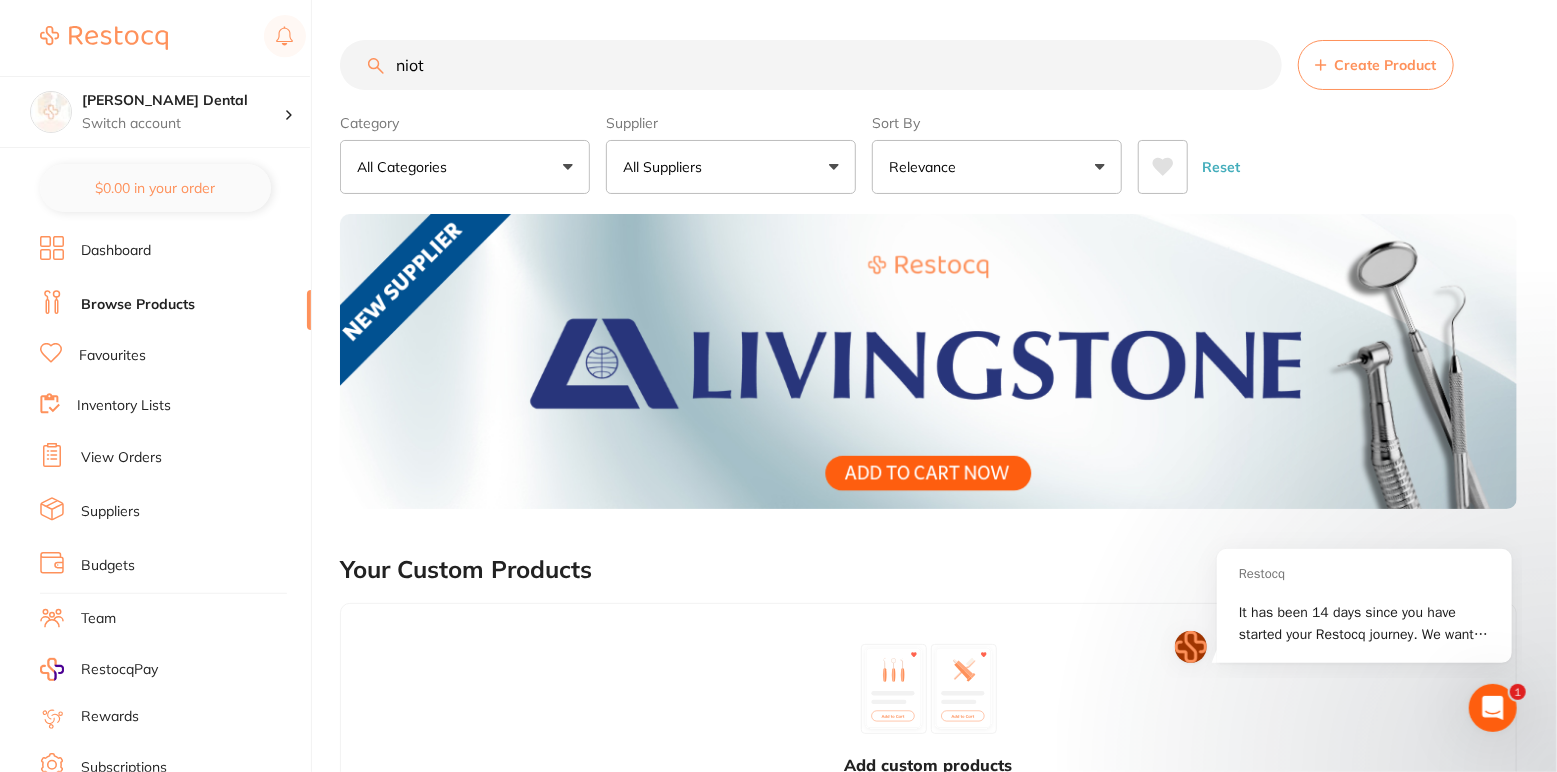 scroll, scrollTop: 0, scrollLeft: 0, axis: both 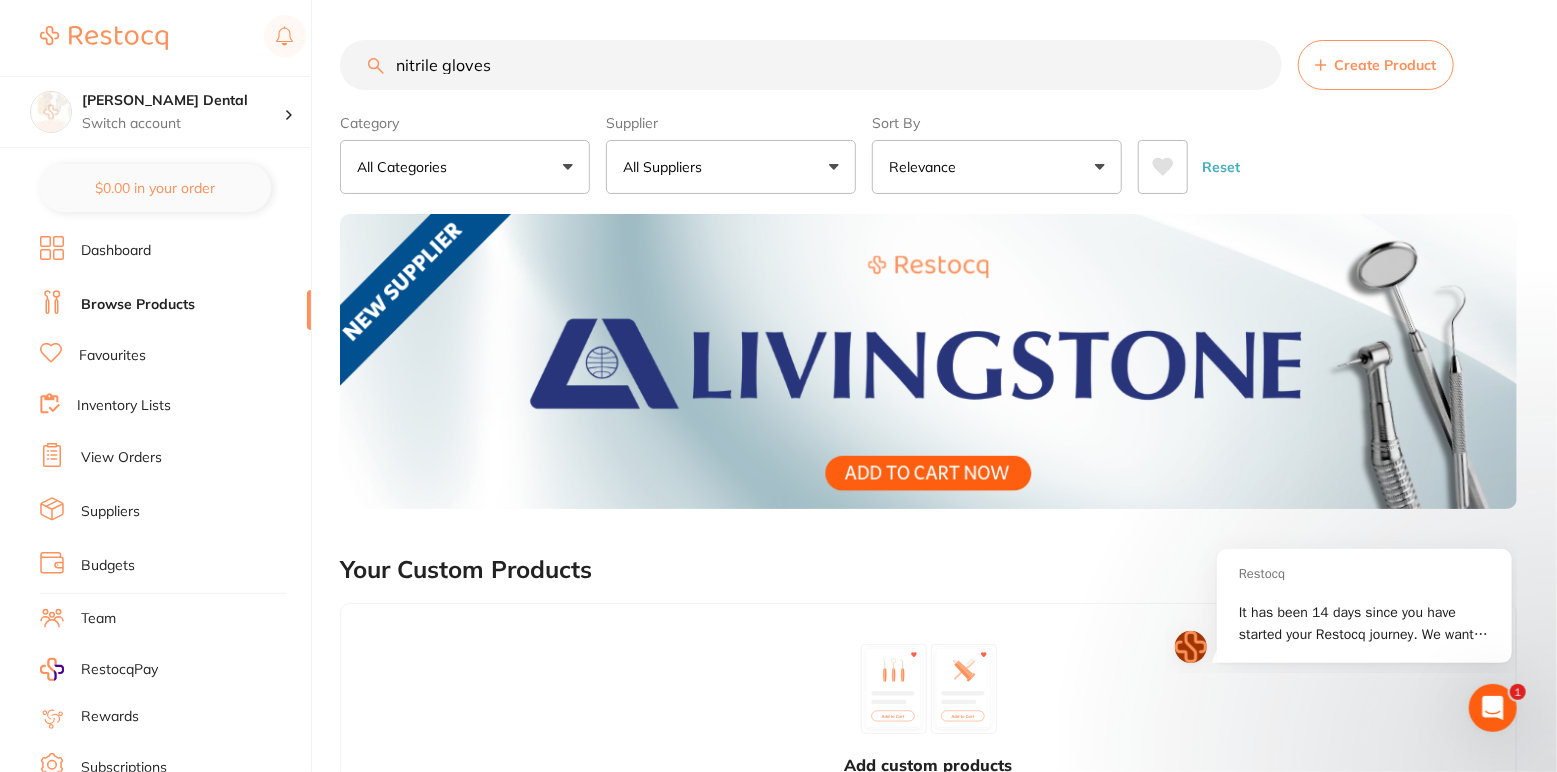 type on "nitrile gloves" 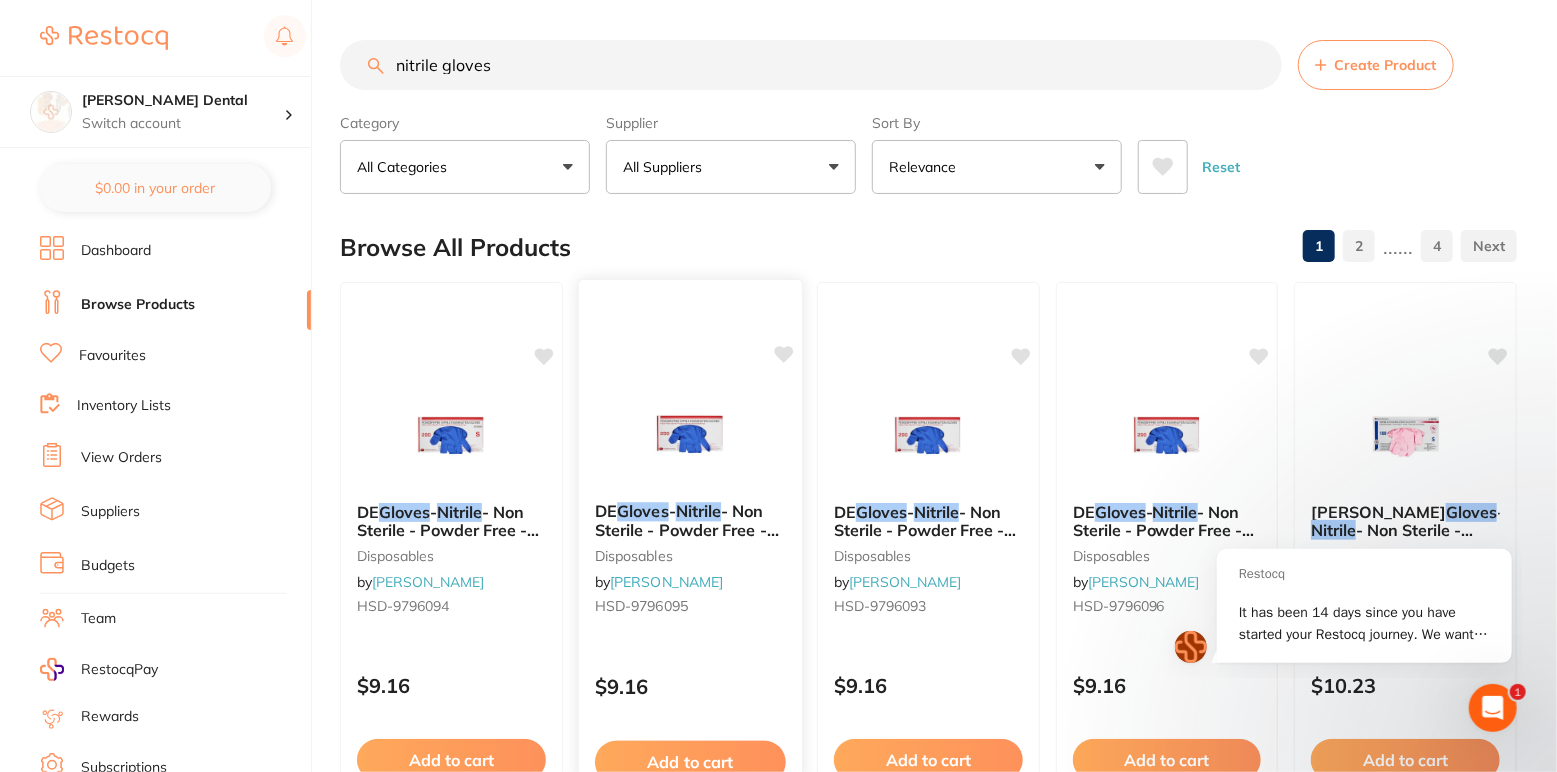 scroll, scrollTop: 0, scrollLeft: 0, axis: both 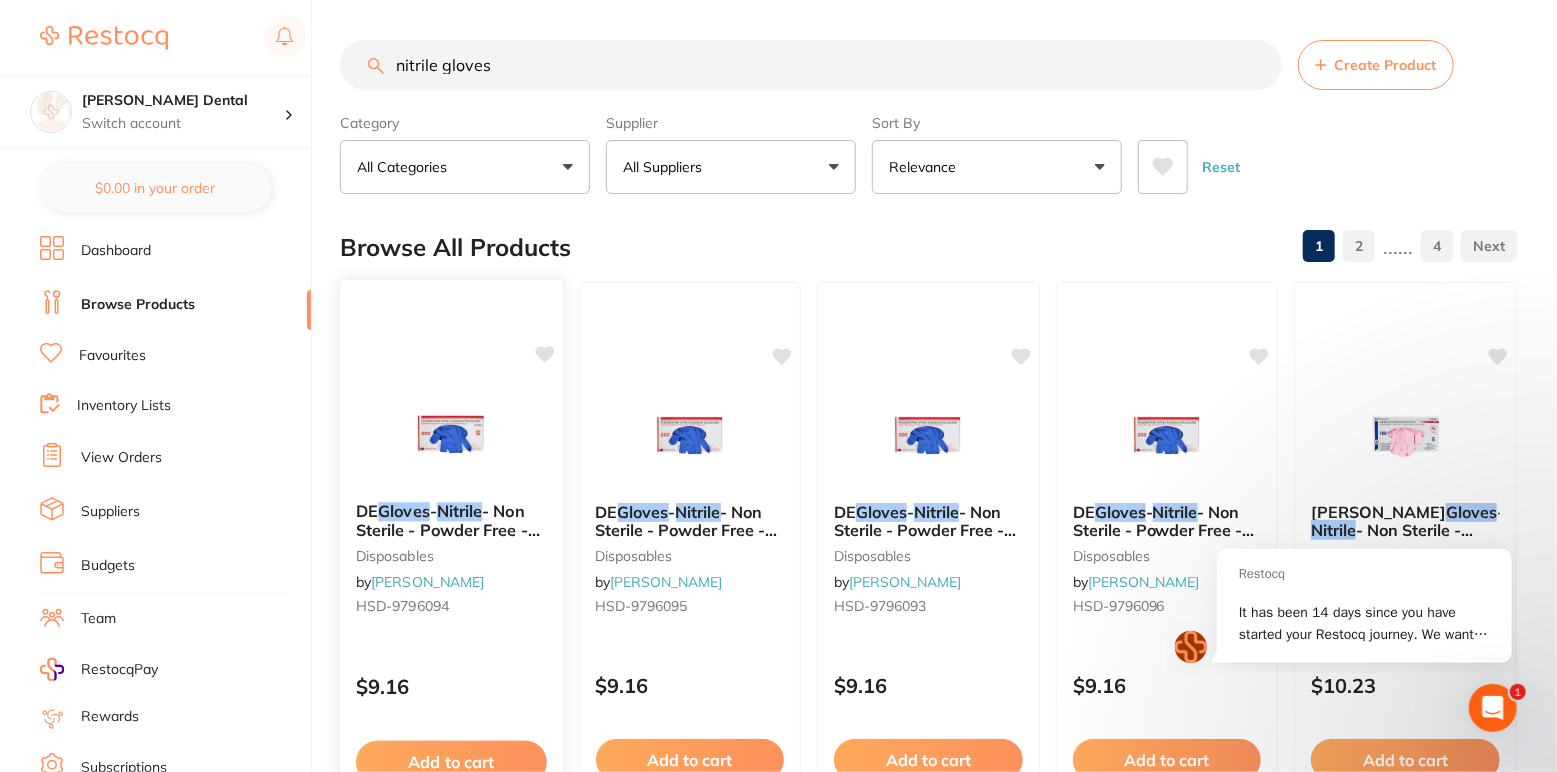click on "Add to cart" at bounding box center (451, 762) 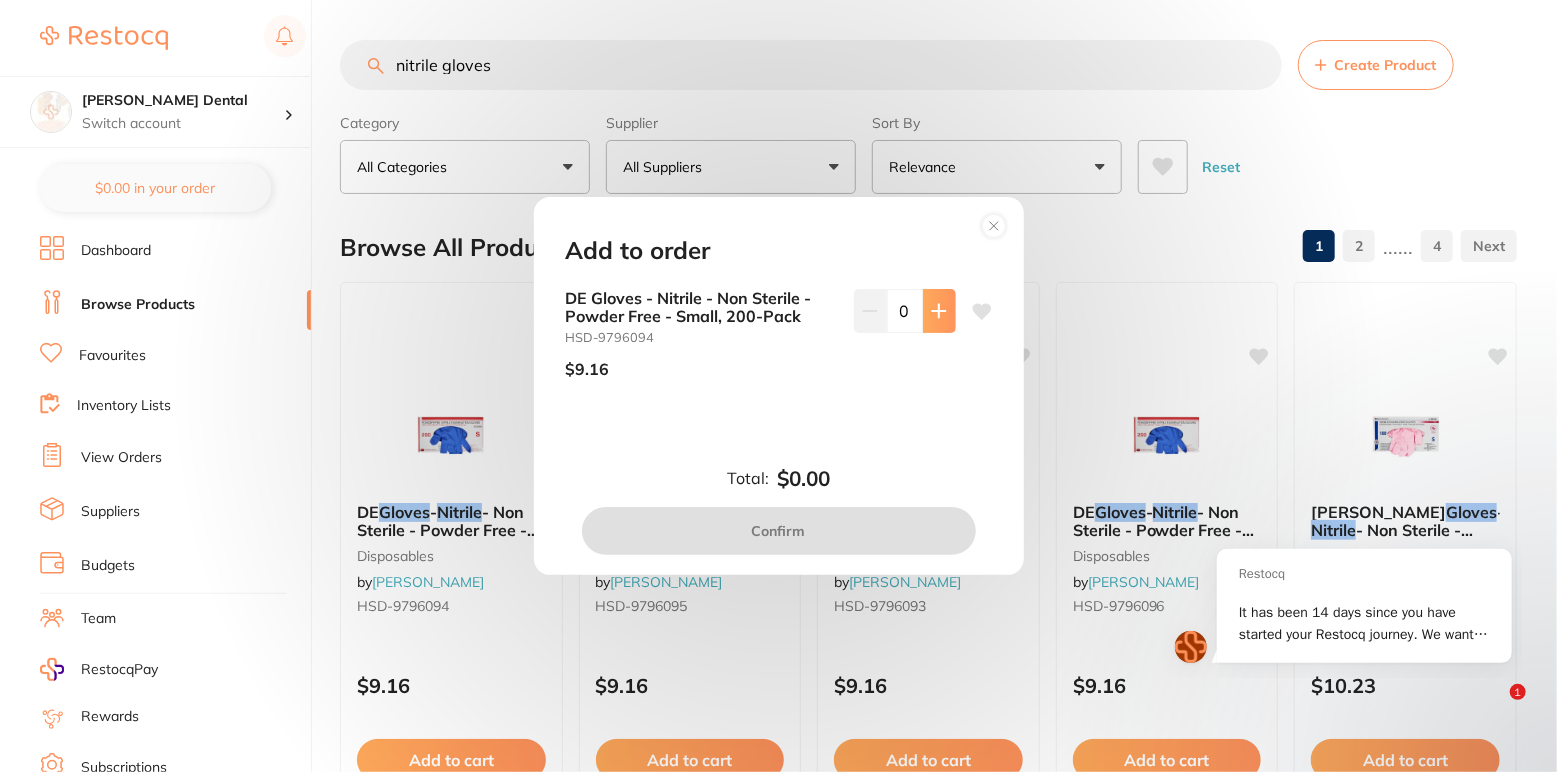 click 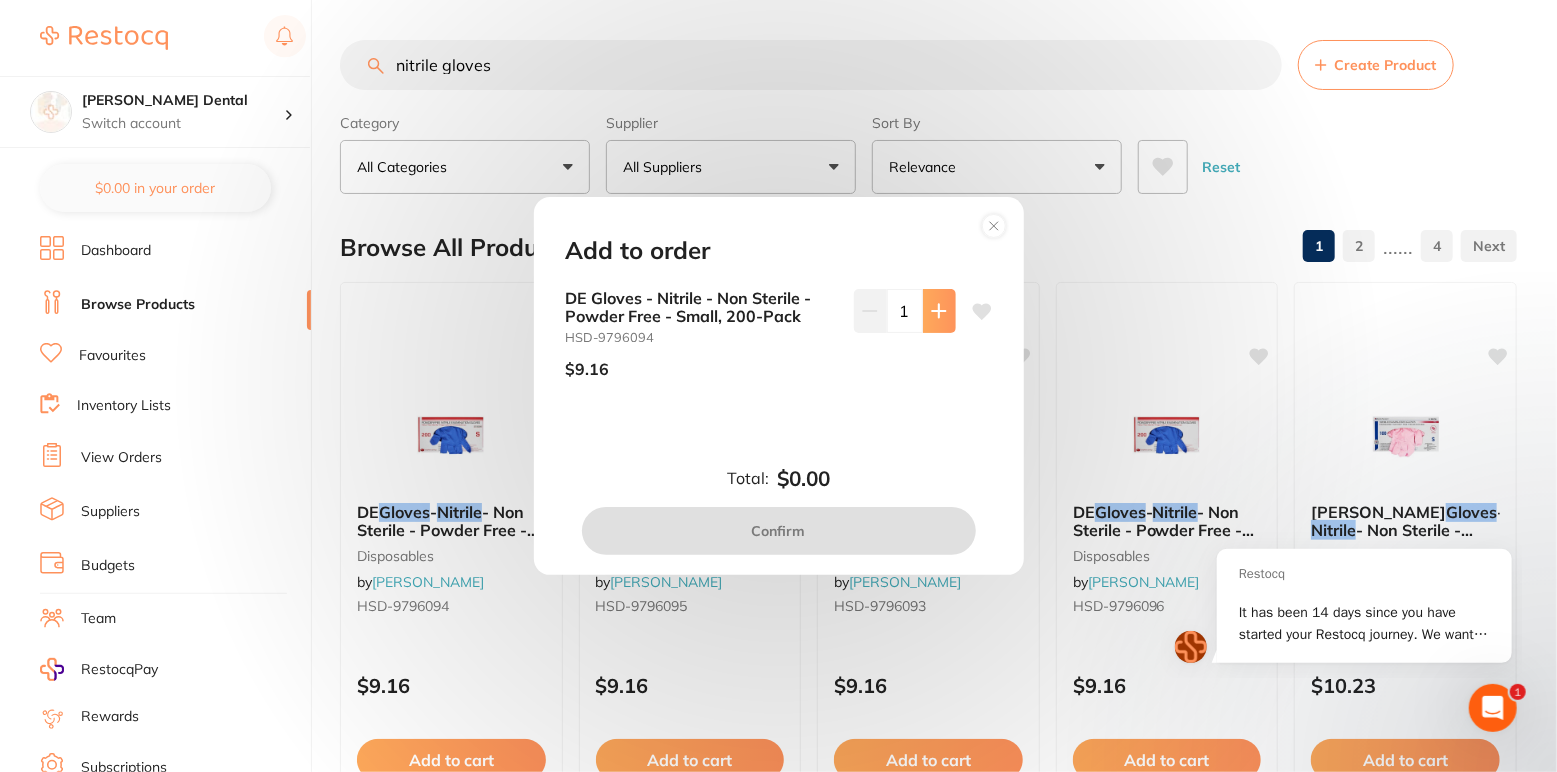 scroll, scrollTop: 0, scrollLeft: 0, axis: both 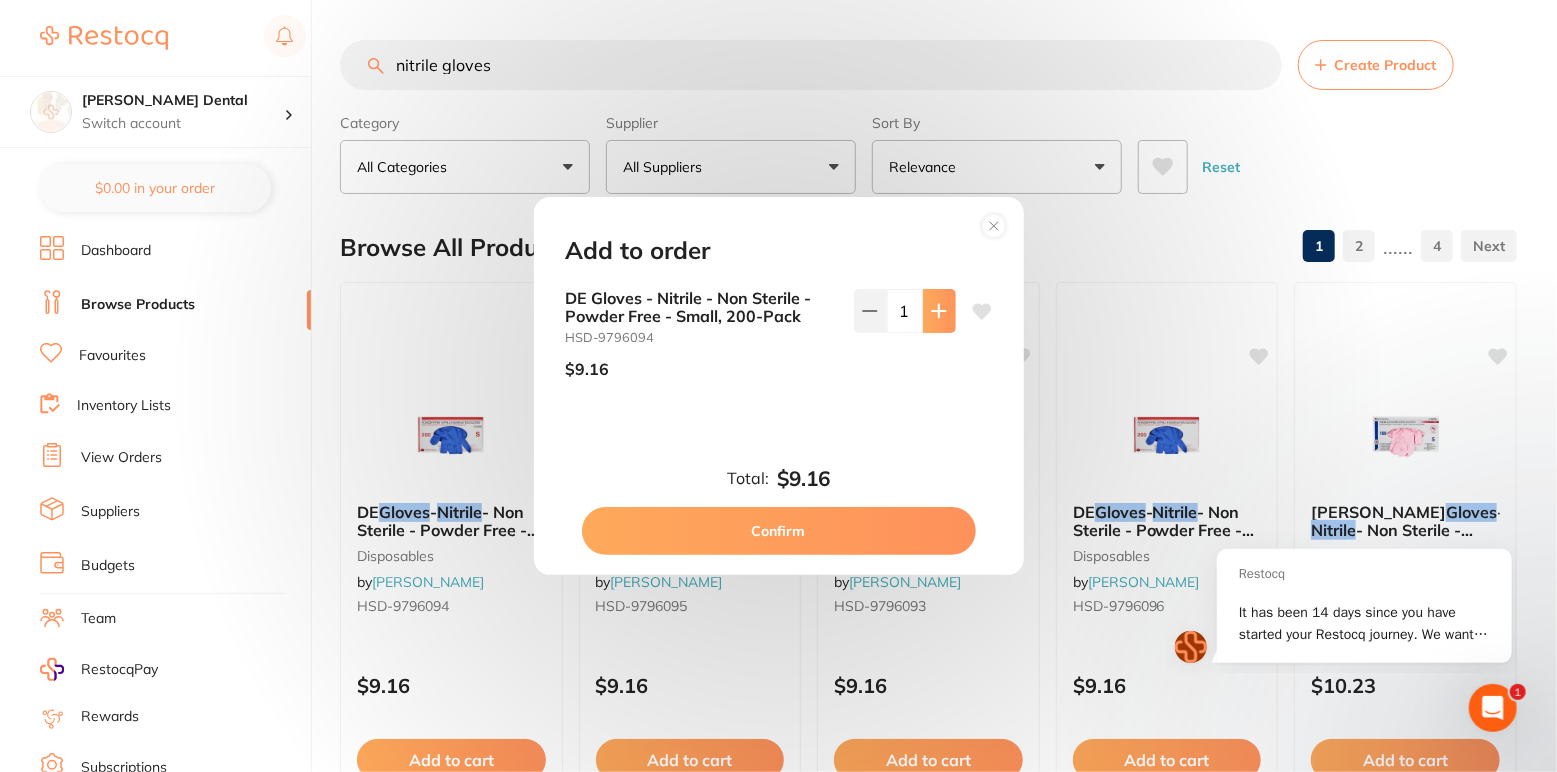 click 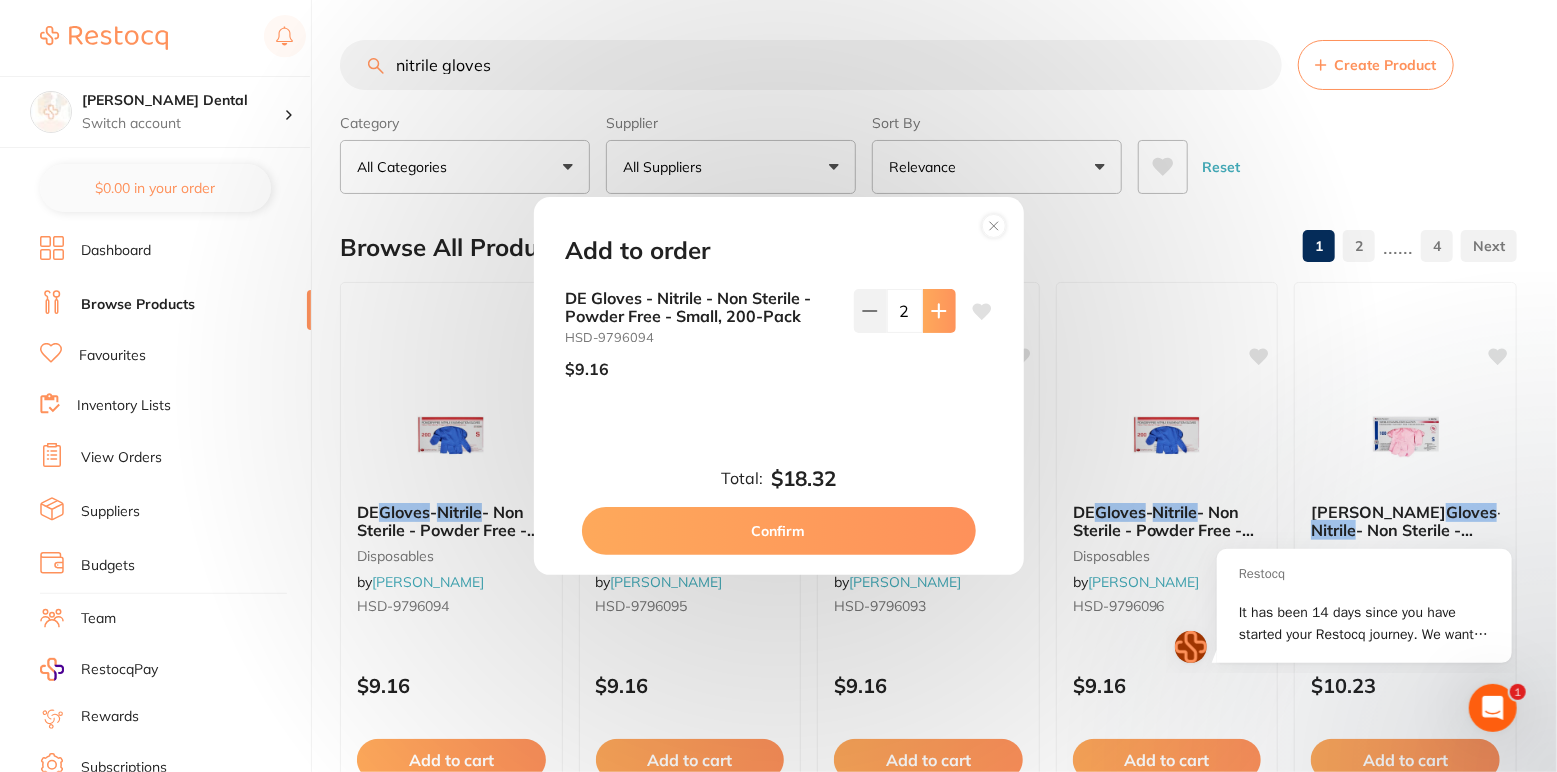 click 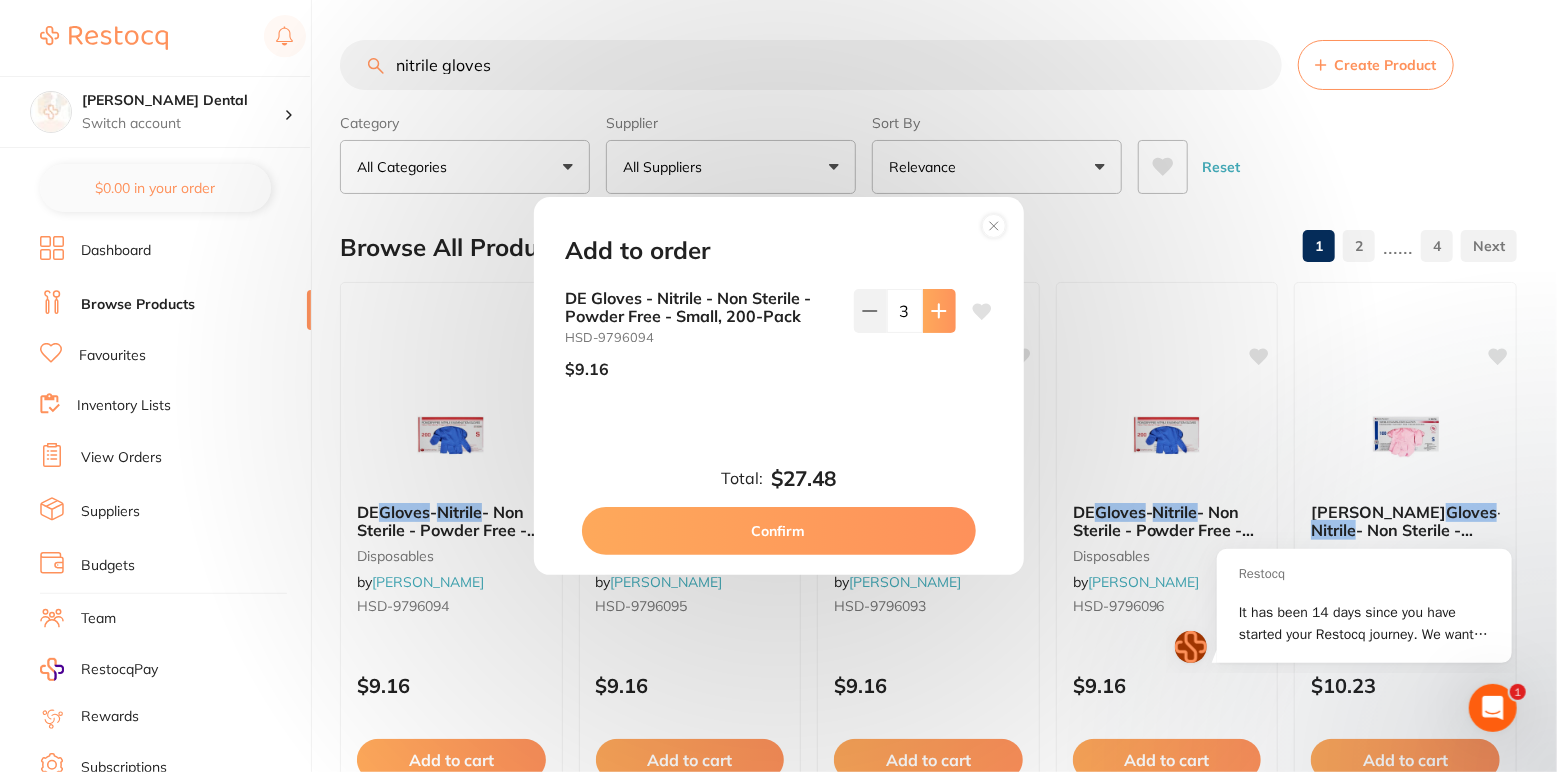 click 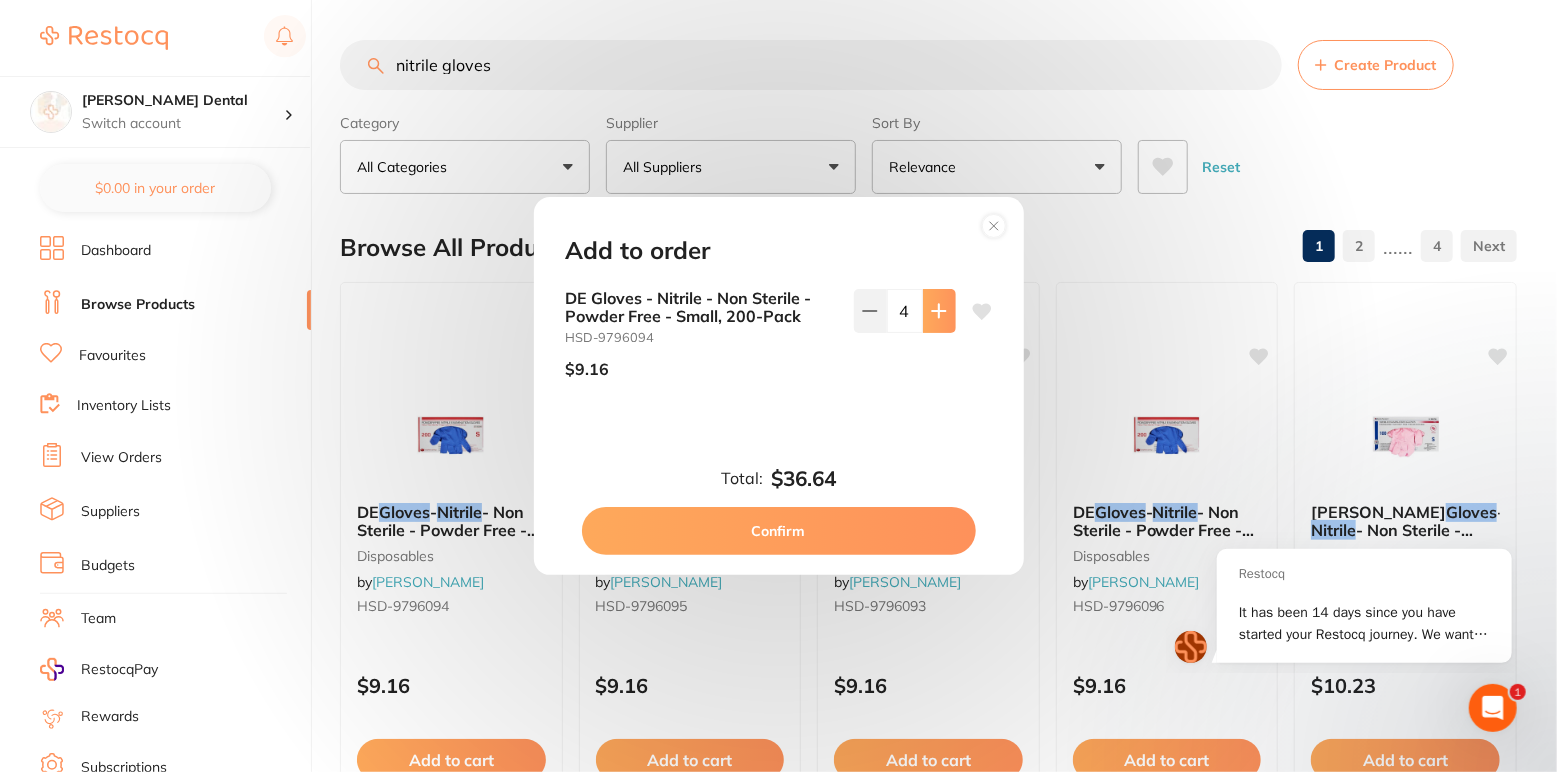 click 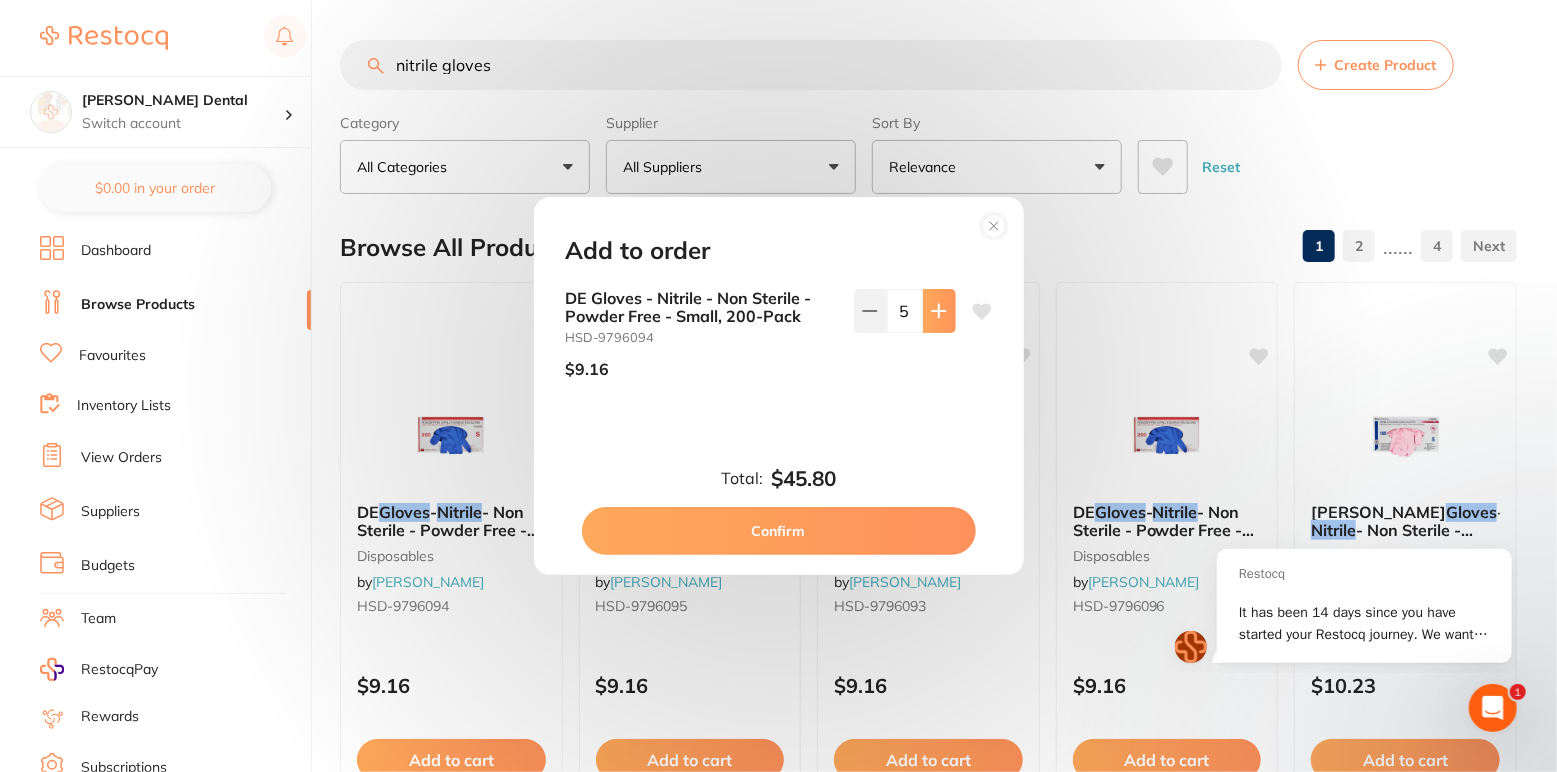 click 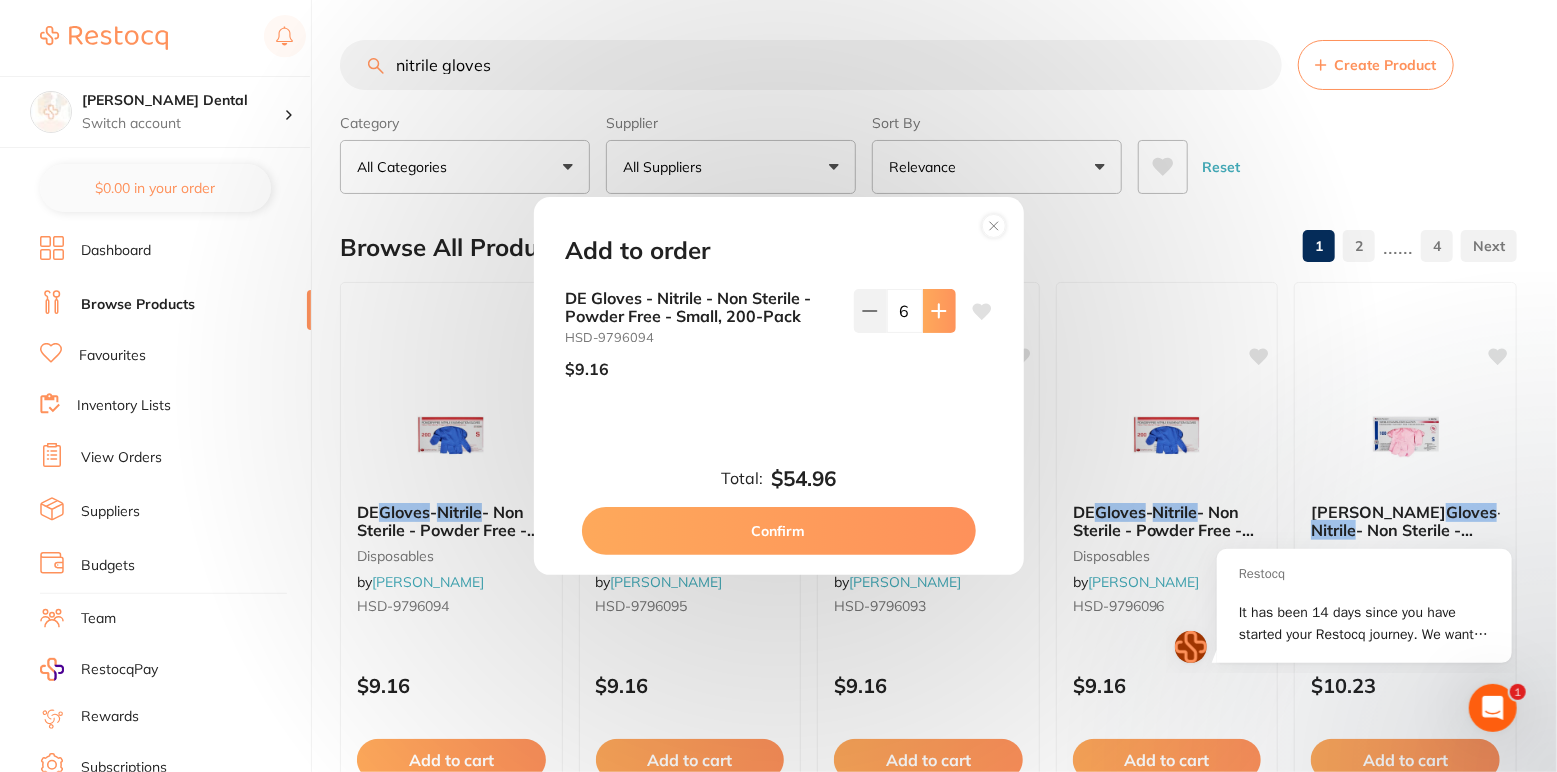 click 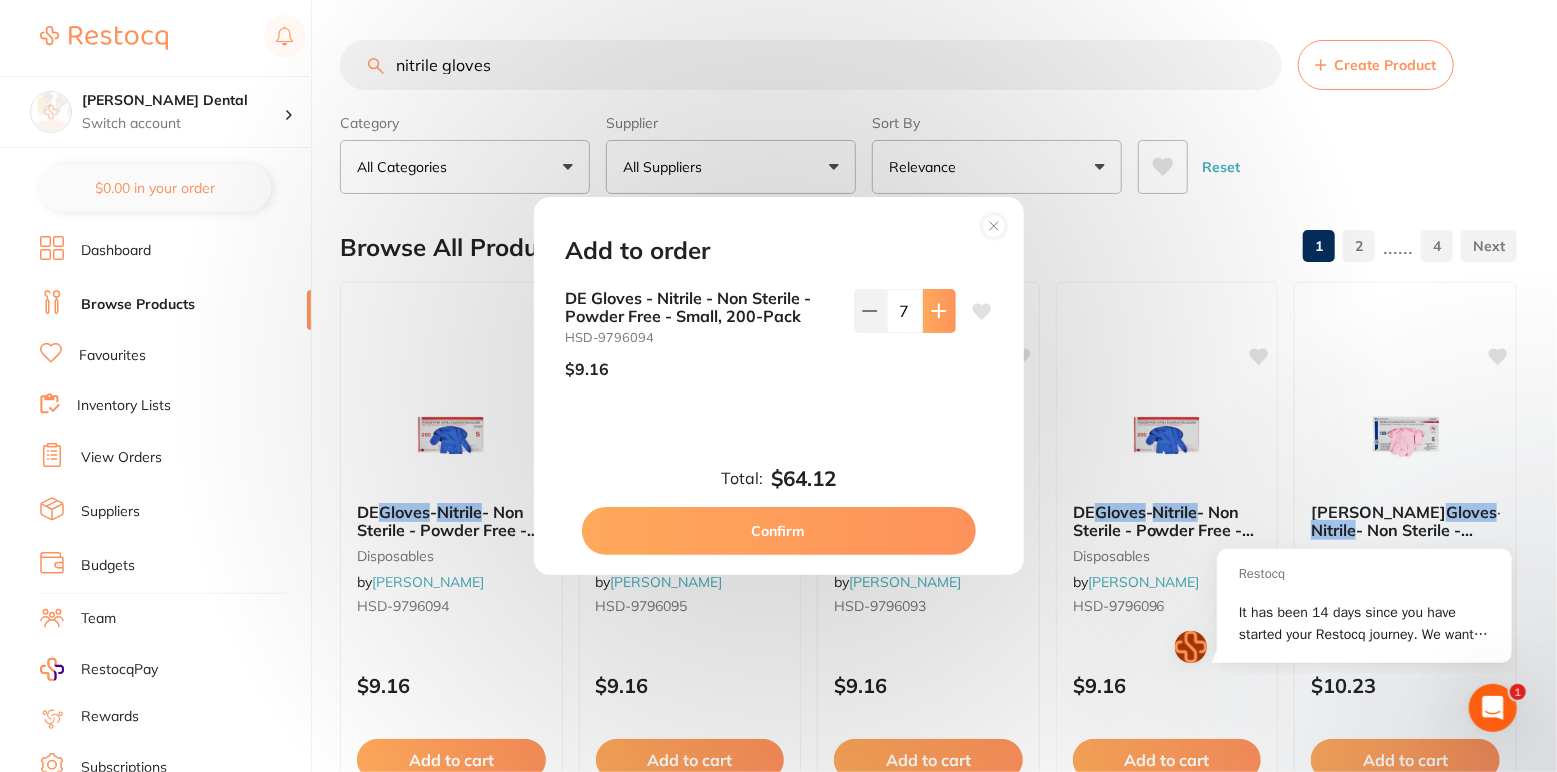 click 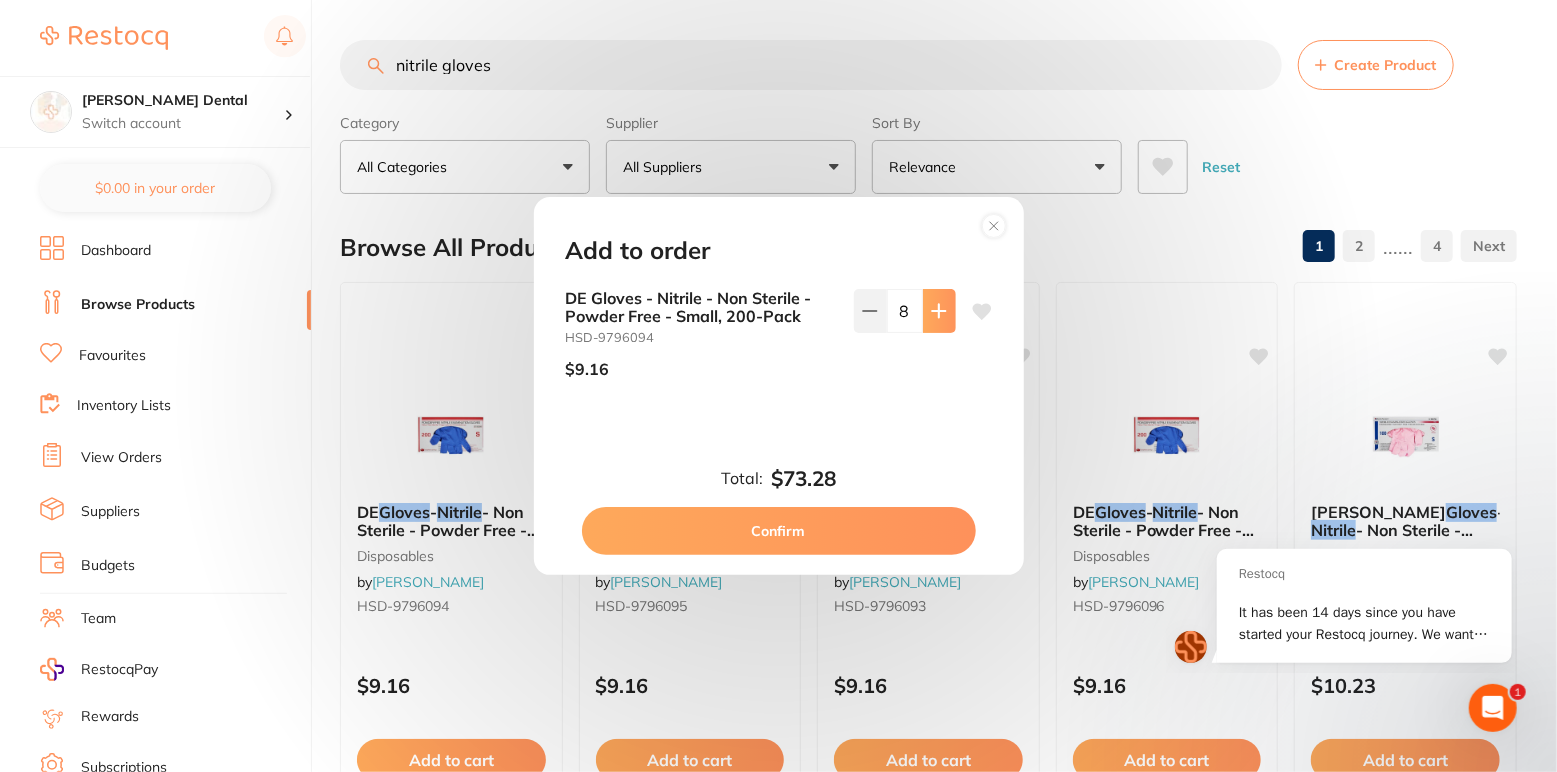 click 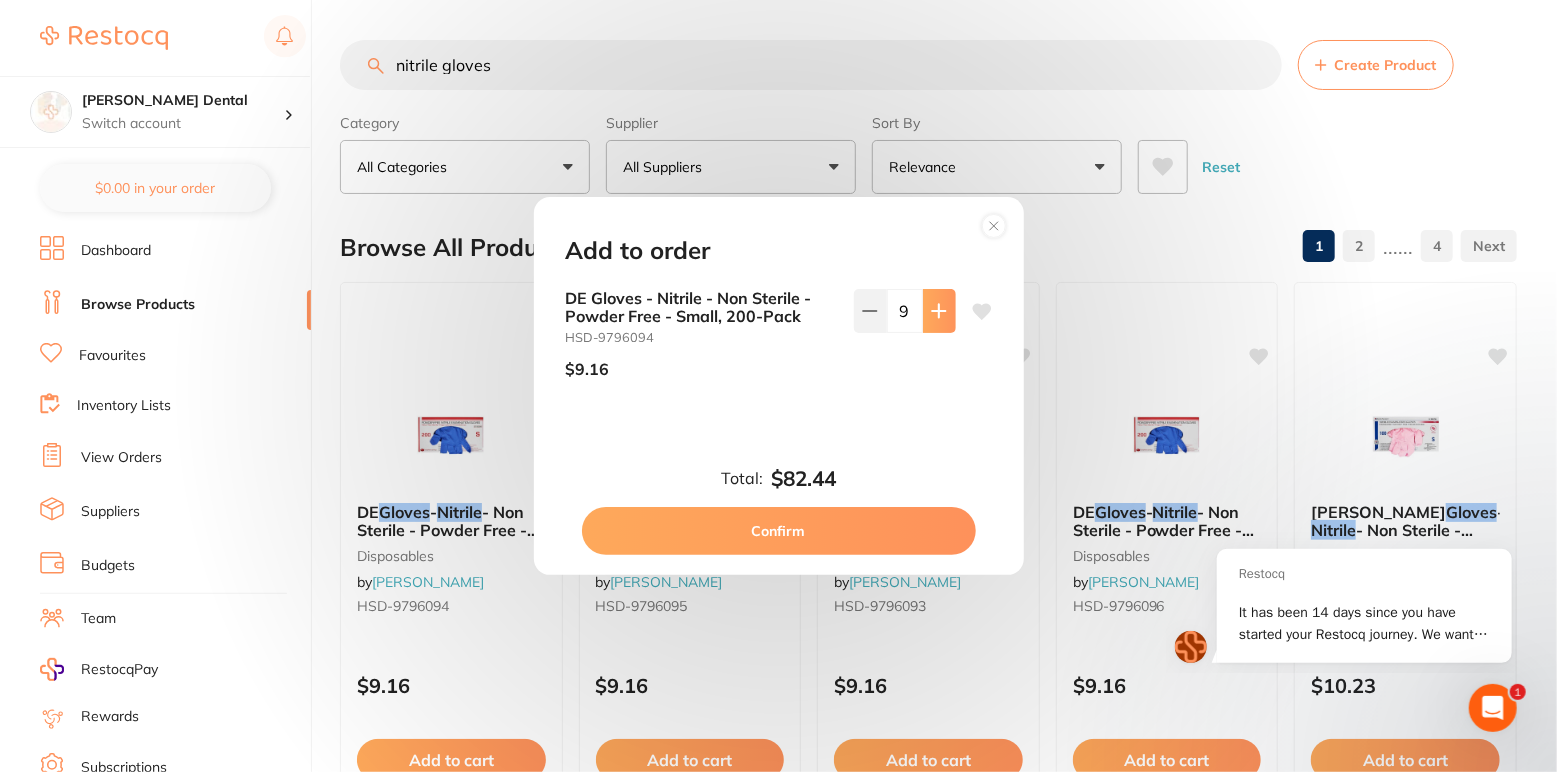 click 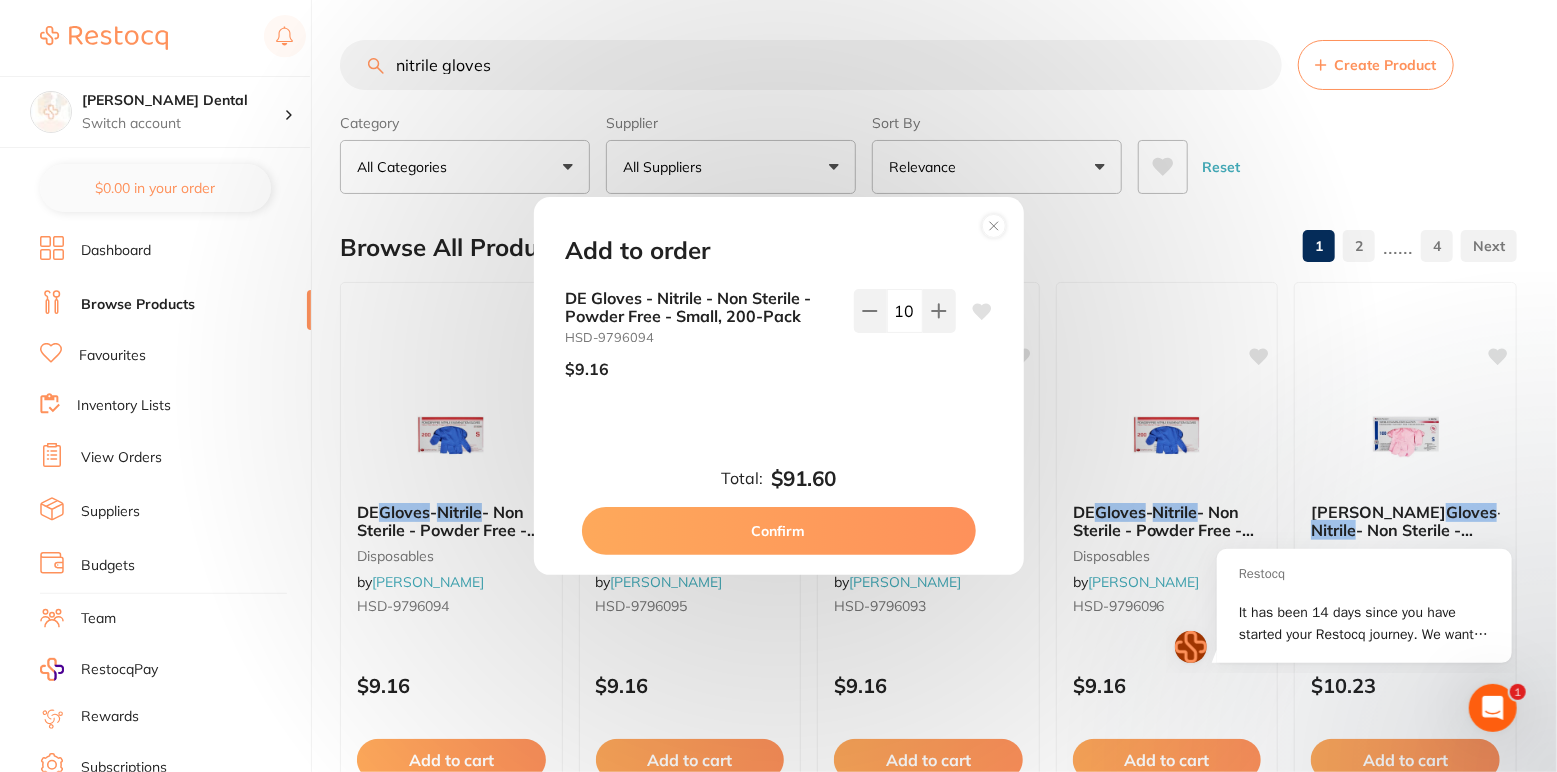 click 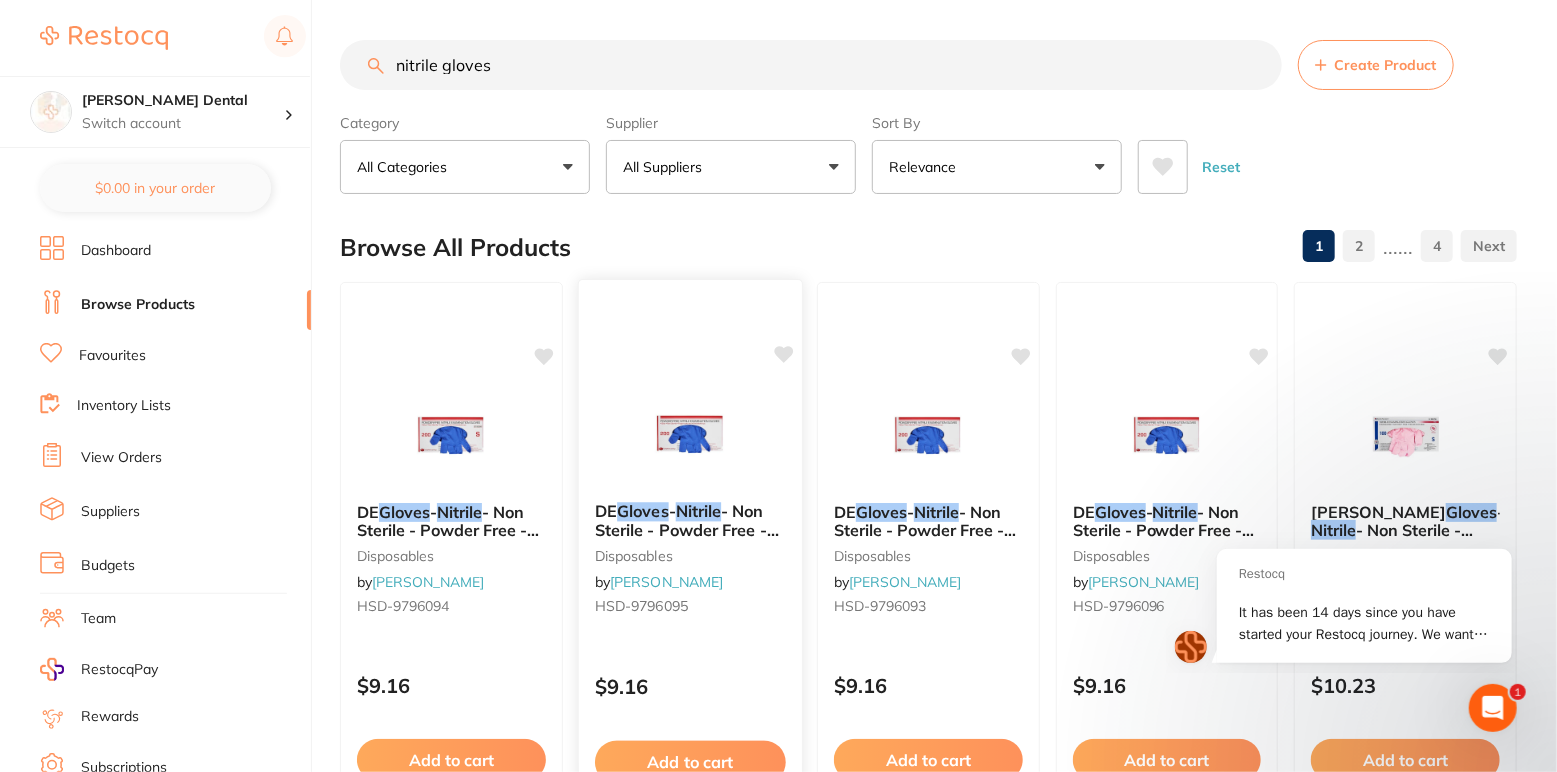 scroll, scrollTop: 266, scrollLeft: 0, axis: vertical 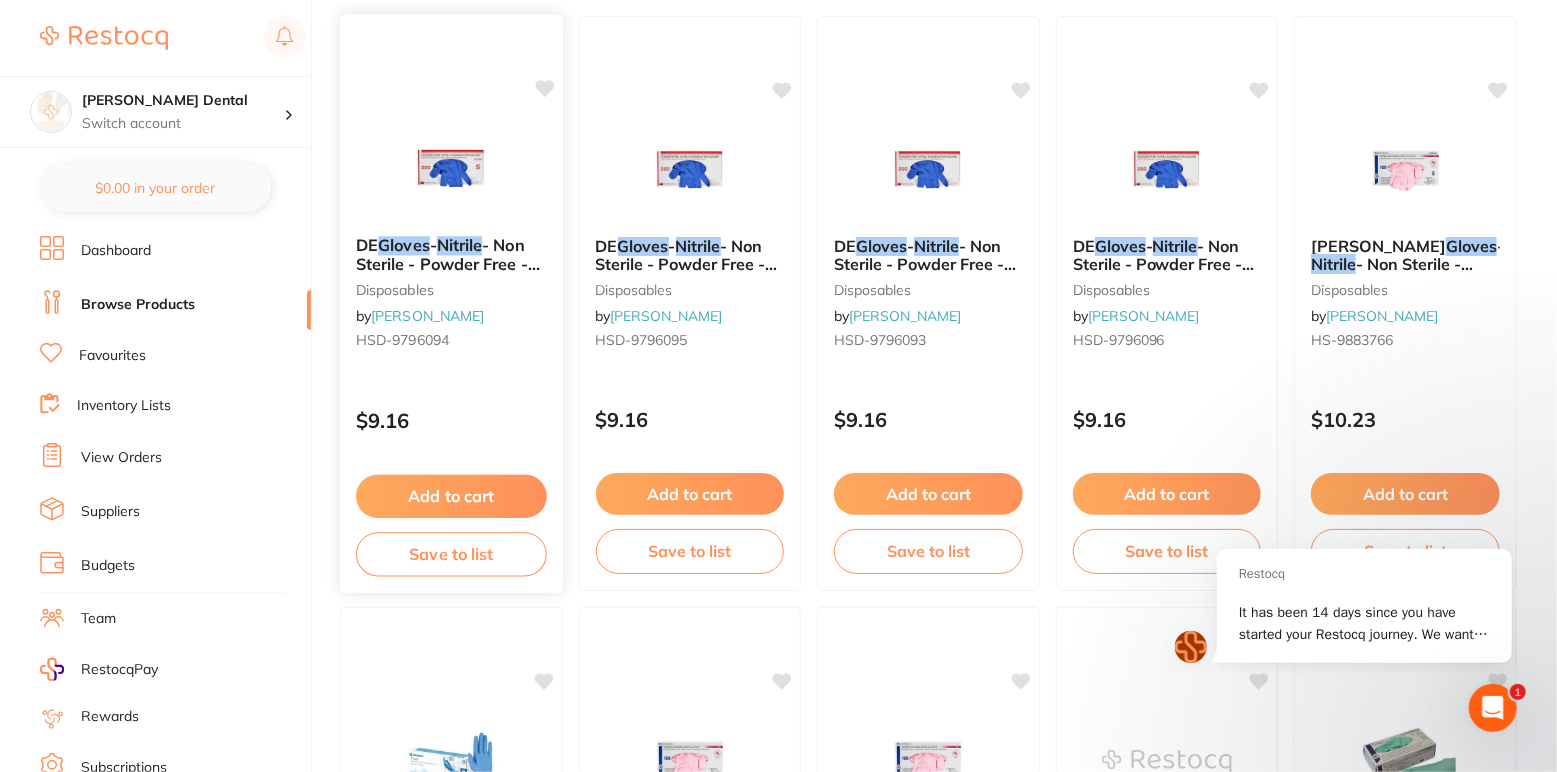 click on "Add to cart" at bounding box center (451, 496) 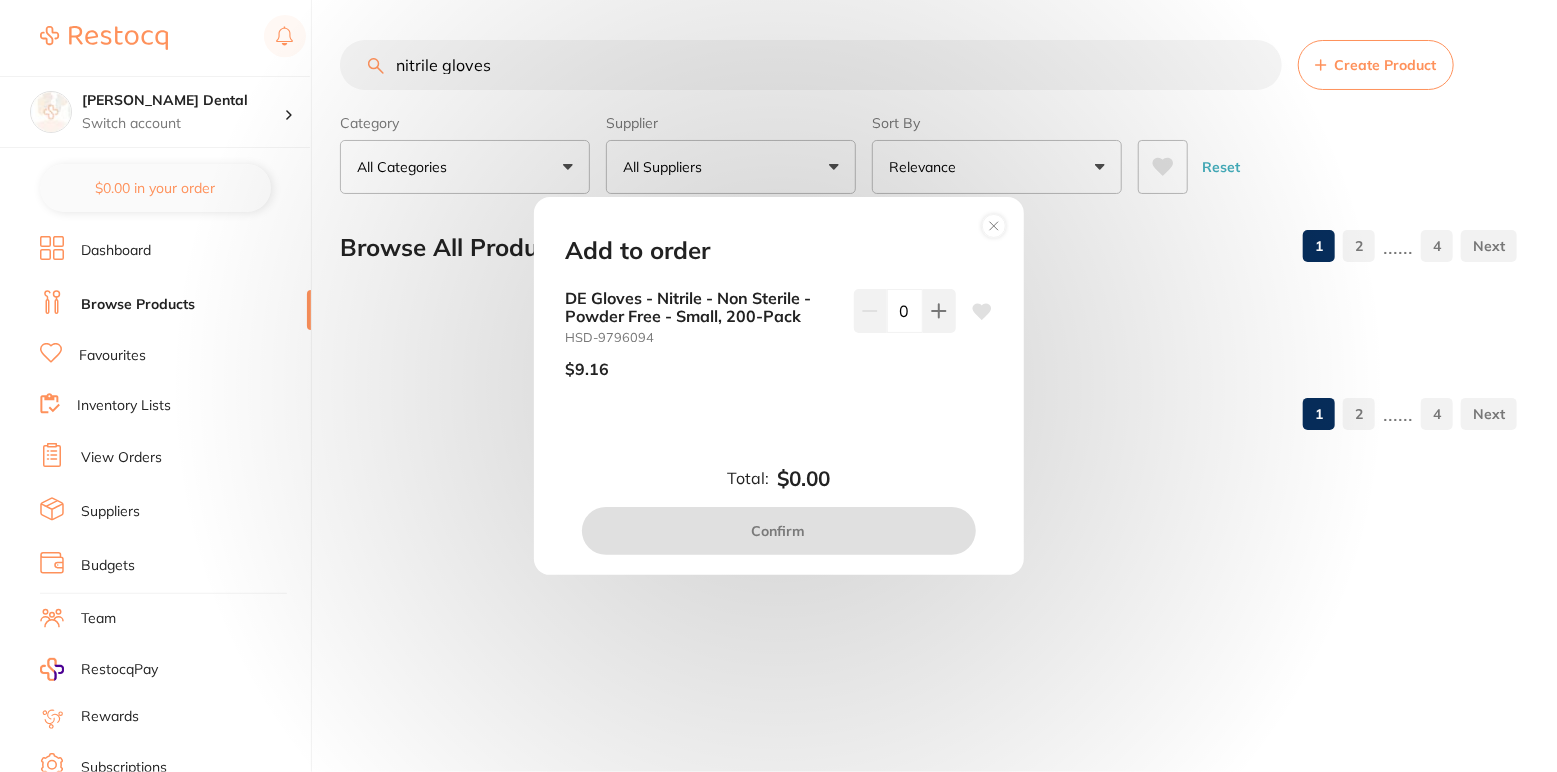 scroll, scrollTop: 0, scrollLeft: 0, axis: both 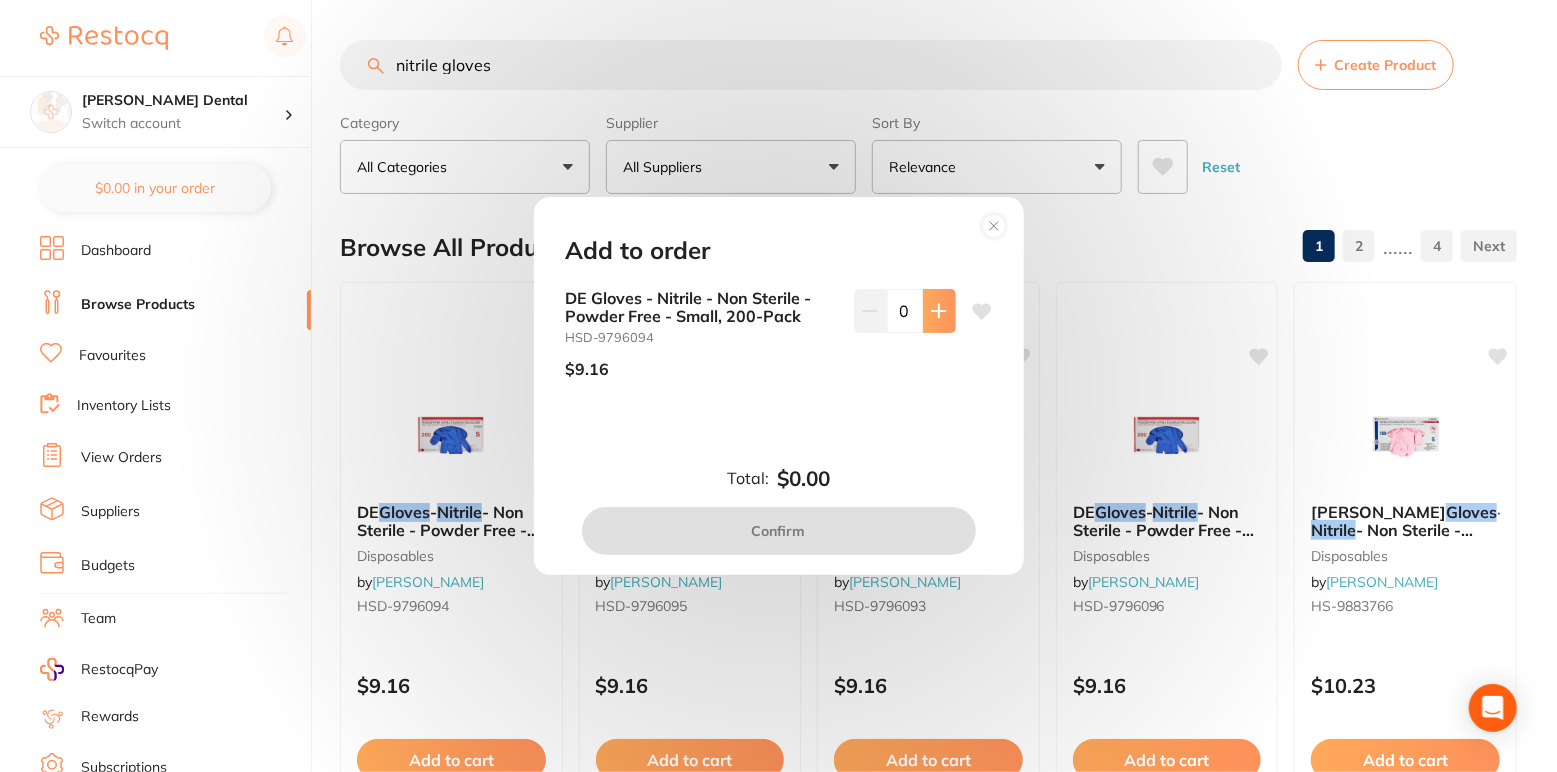 click 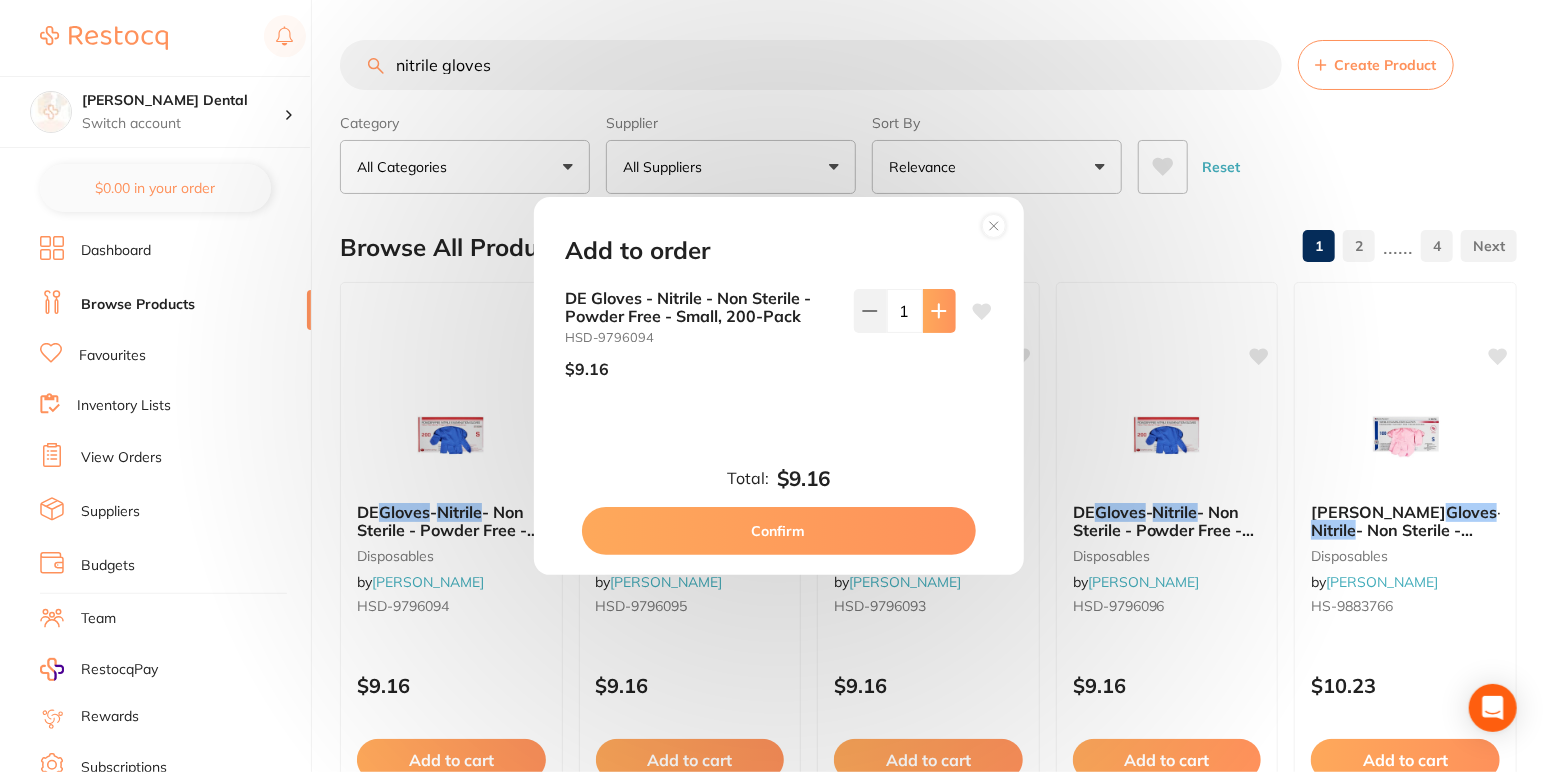click 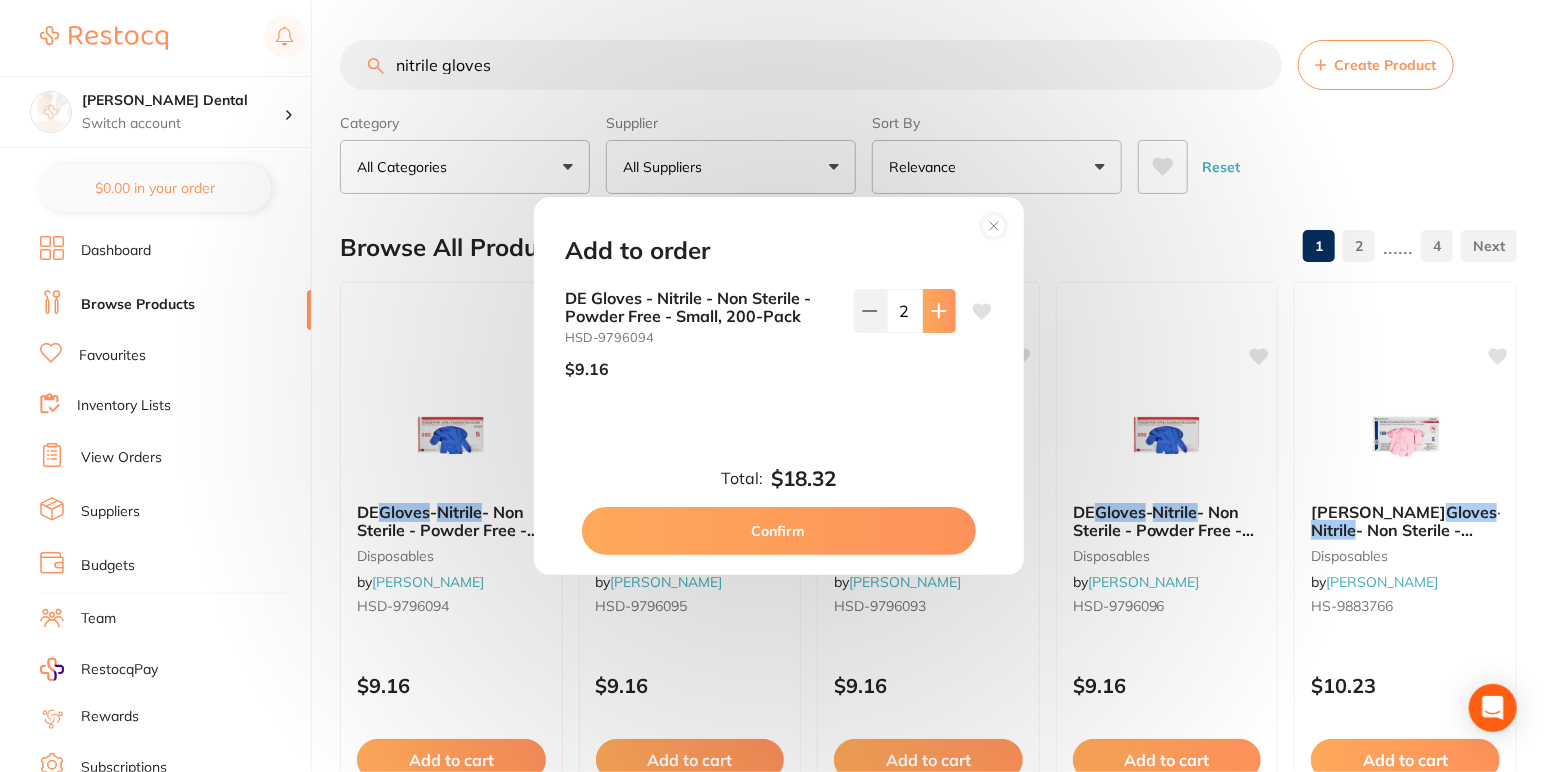 click 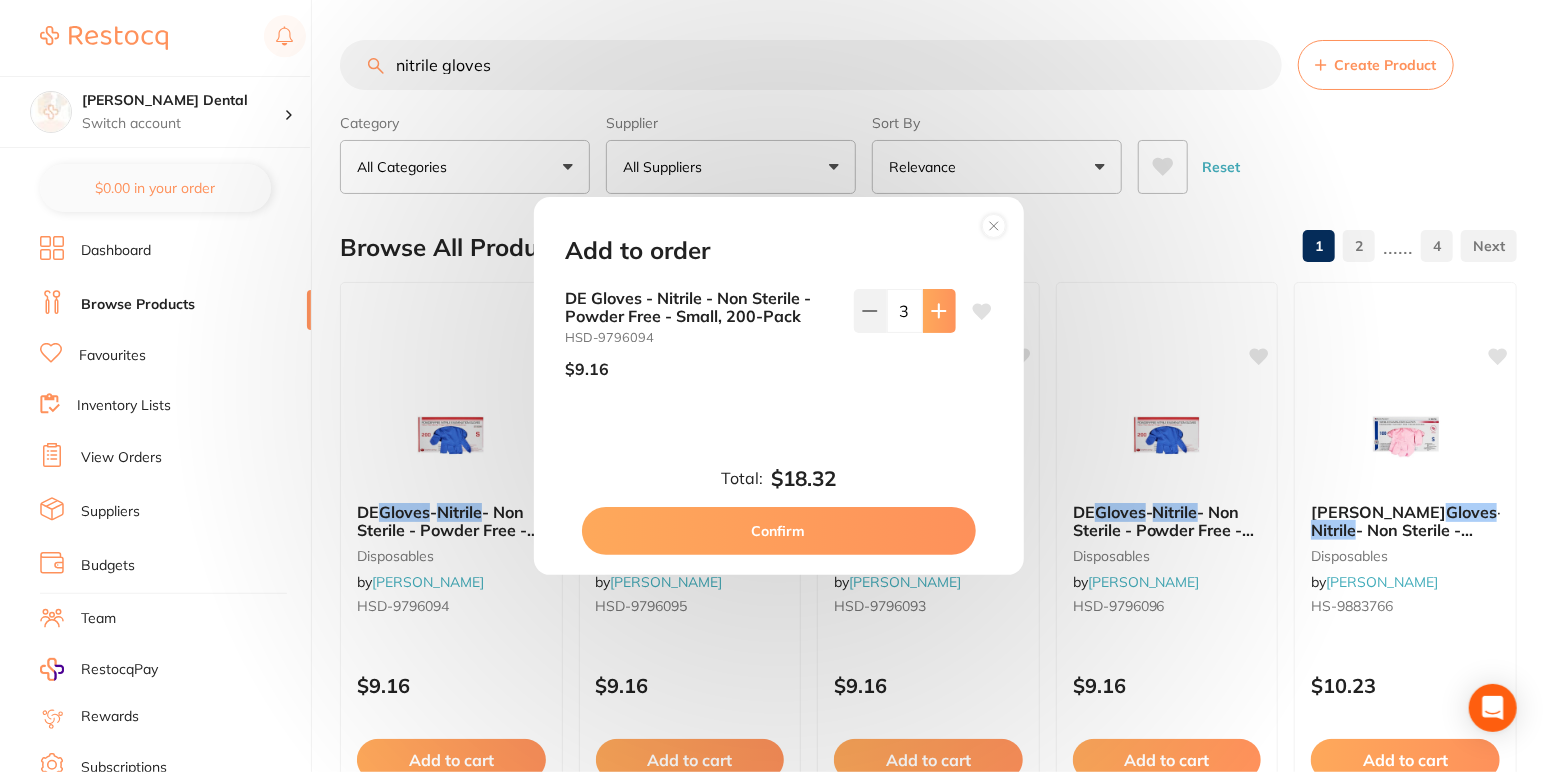 click 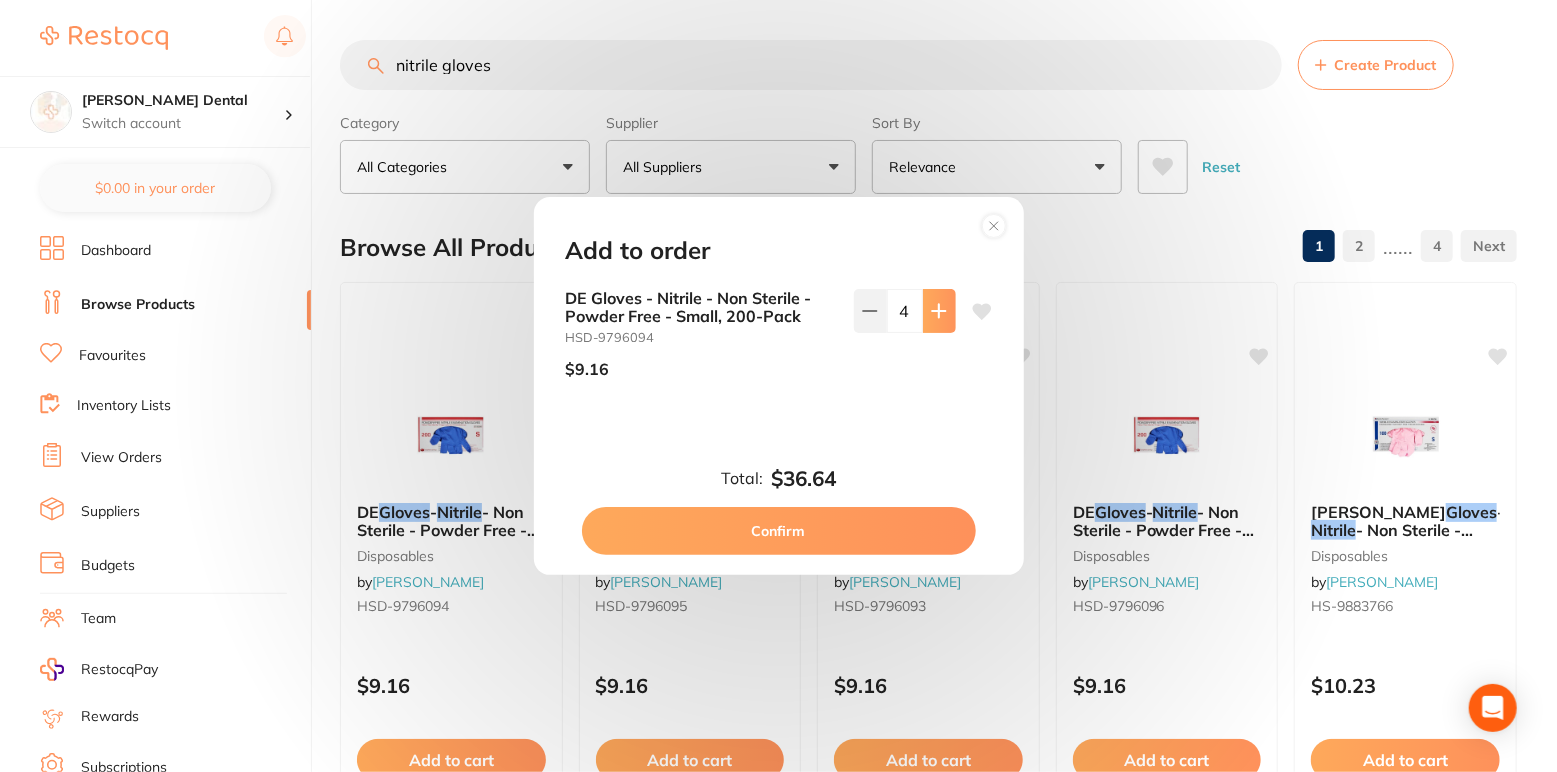 click 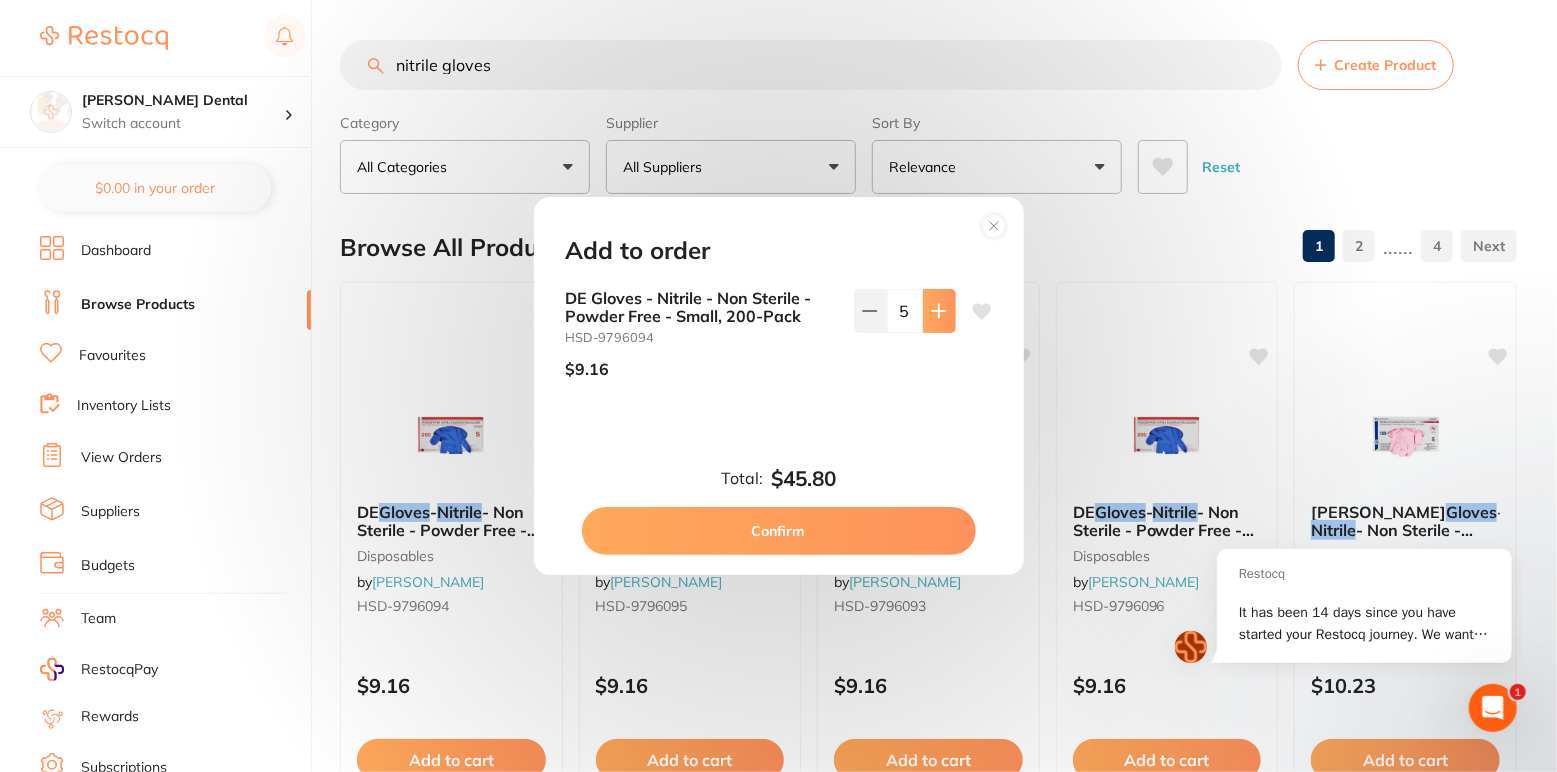 scroll, scrollTop: 0, scrollLeft: 0, axis: both 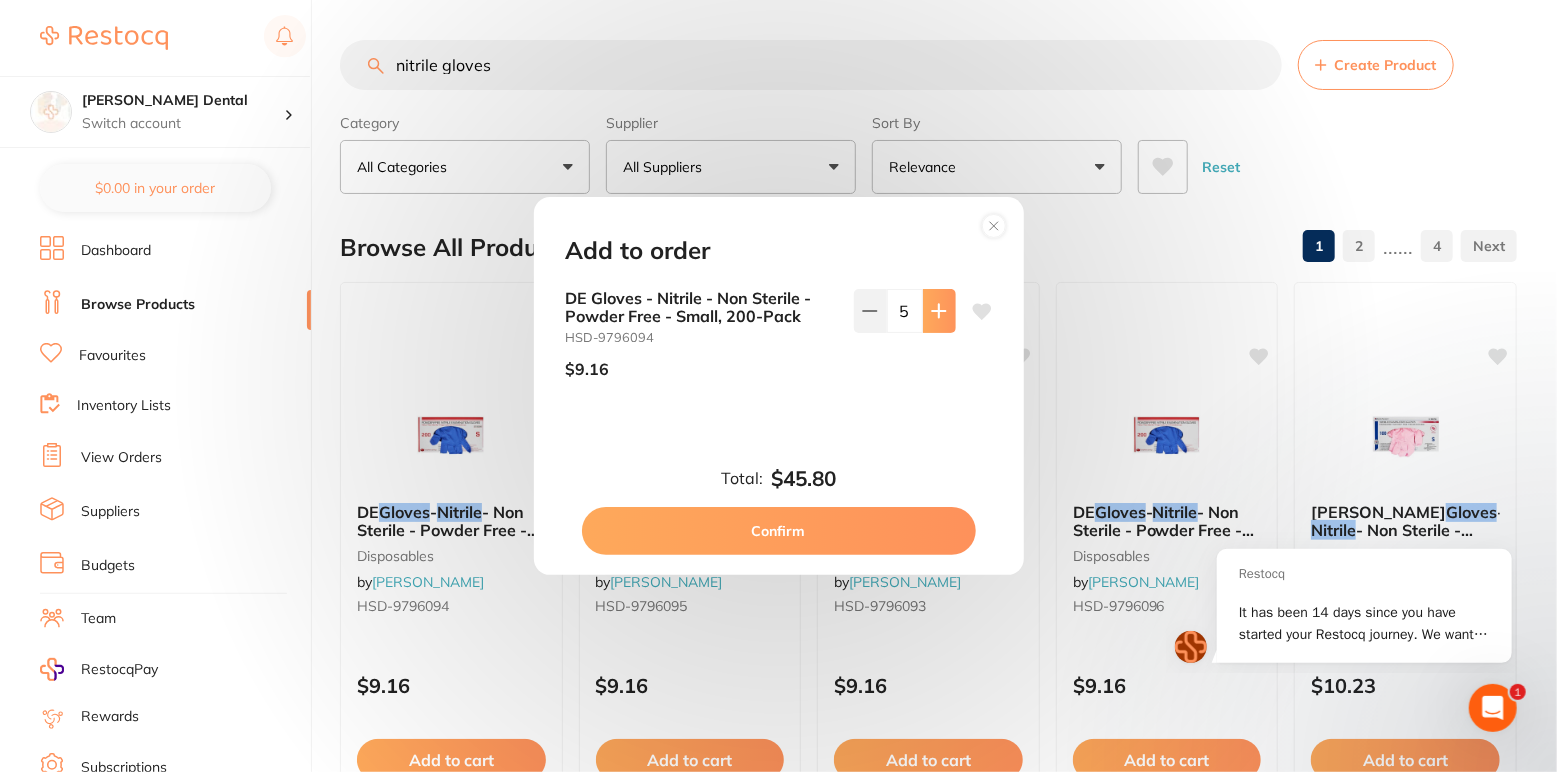click 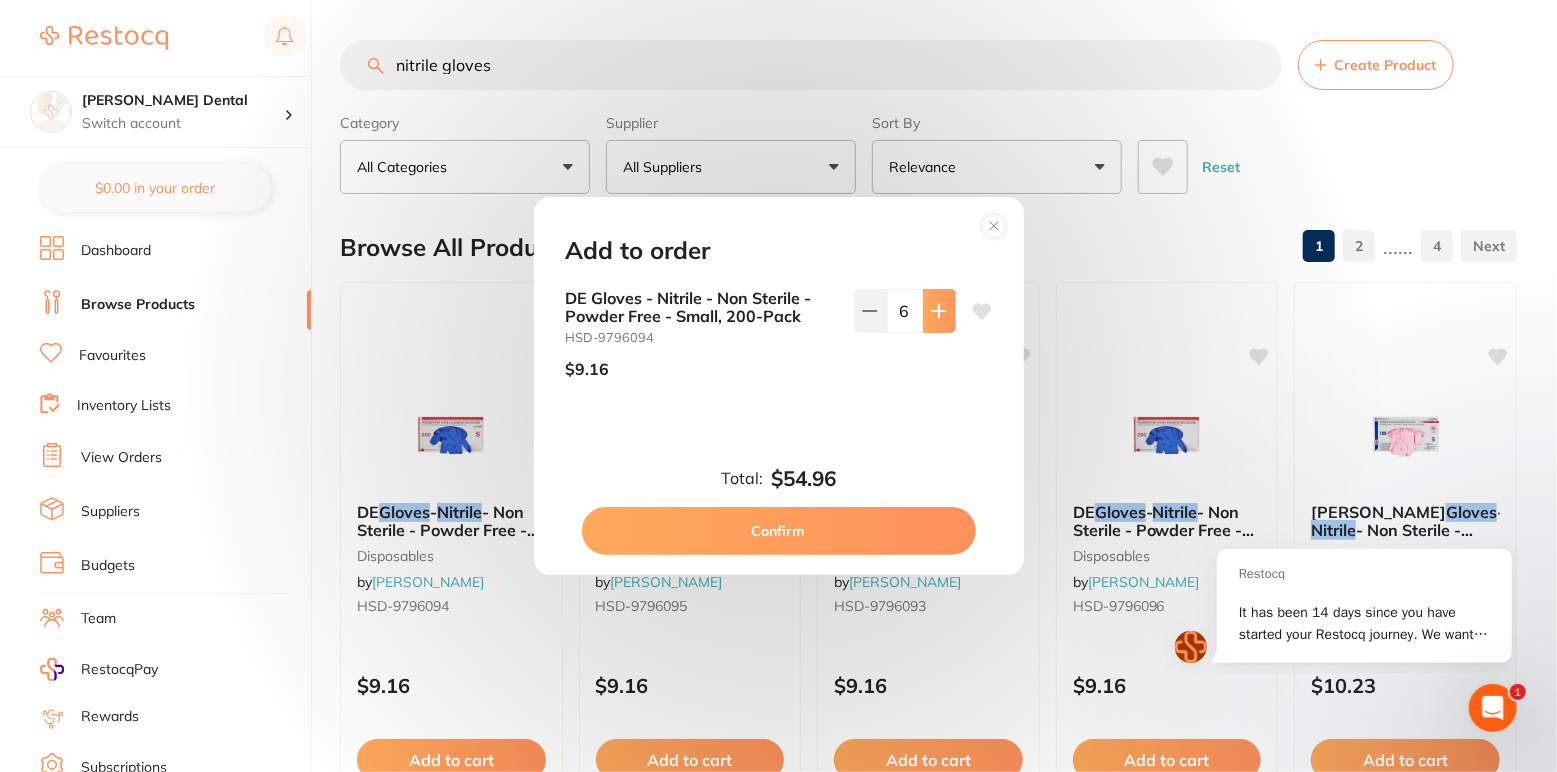 click 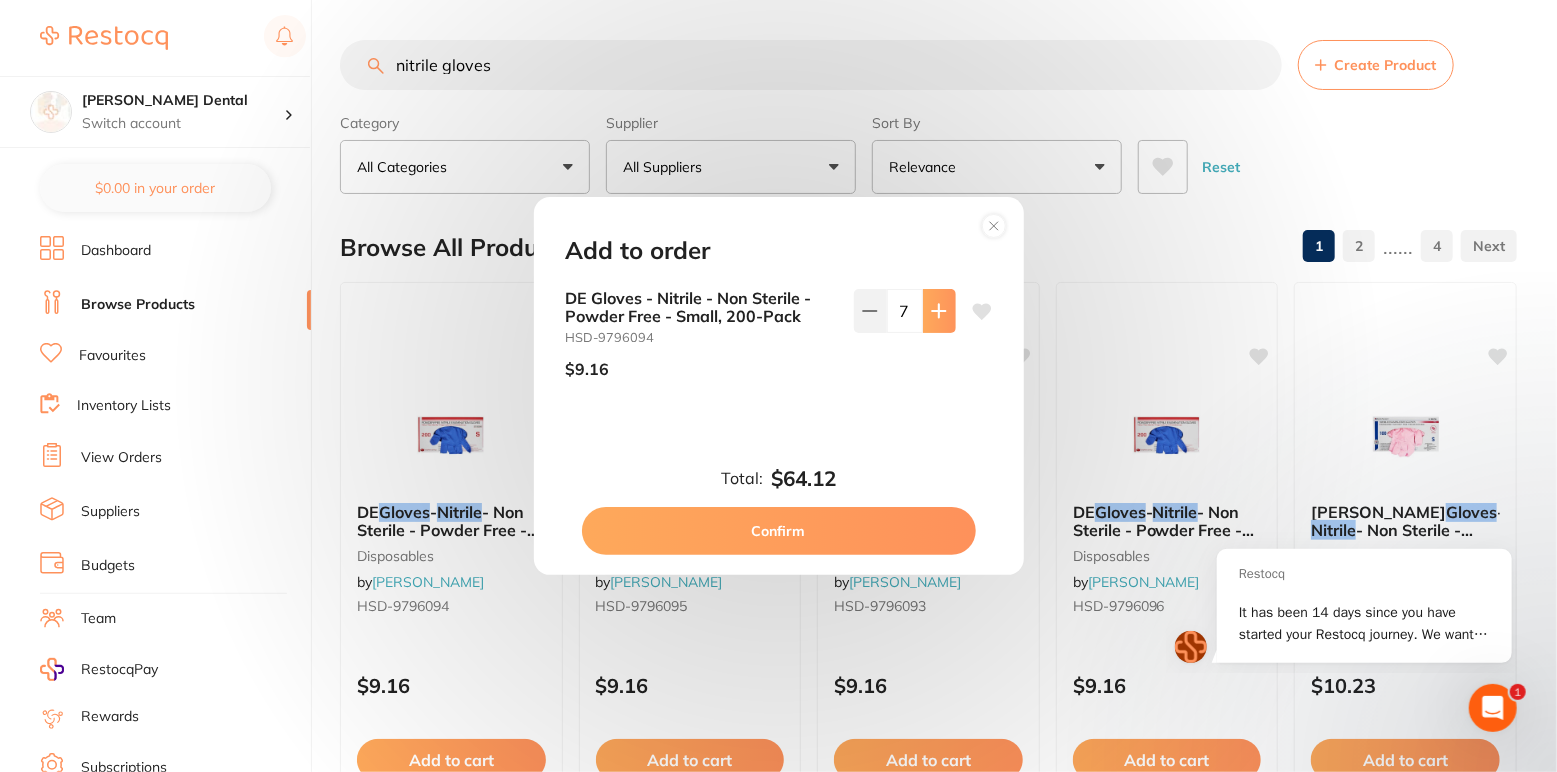 click 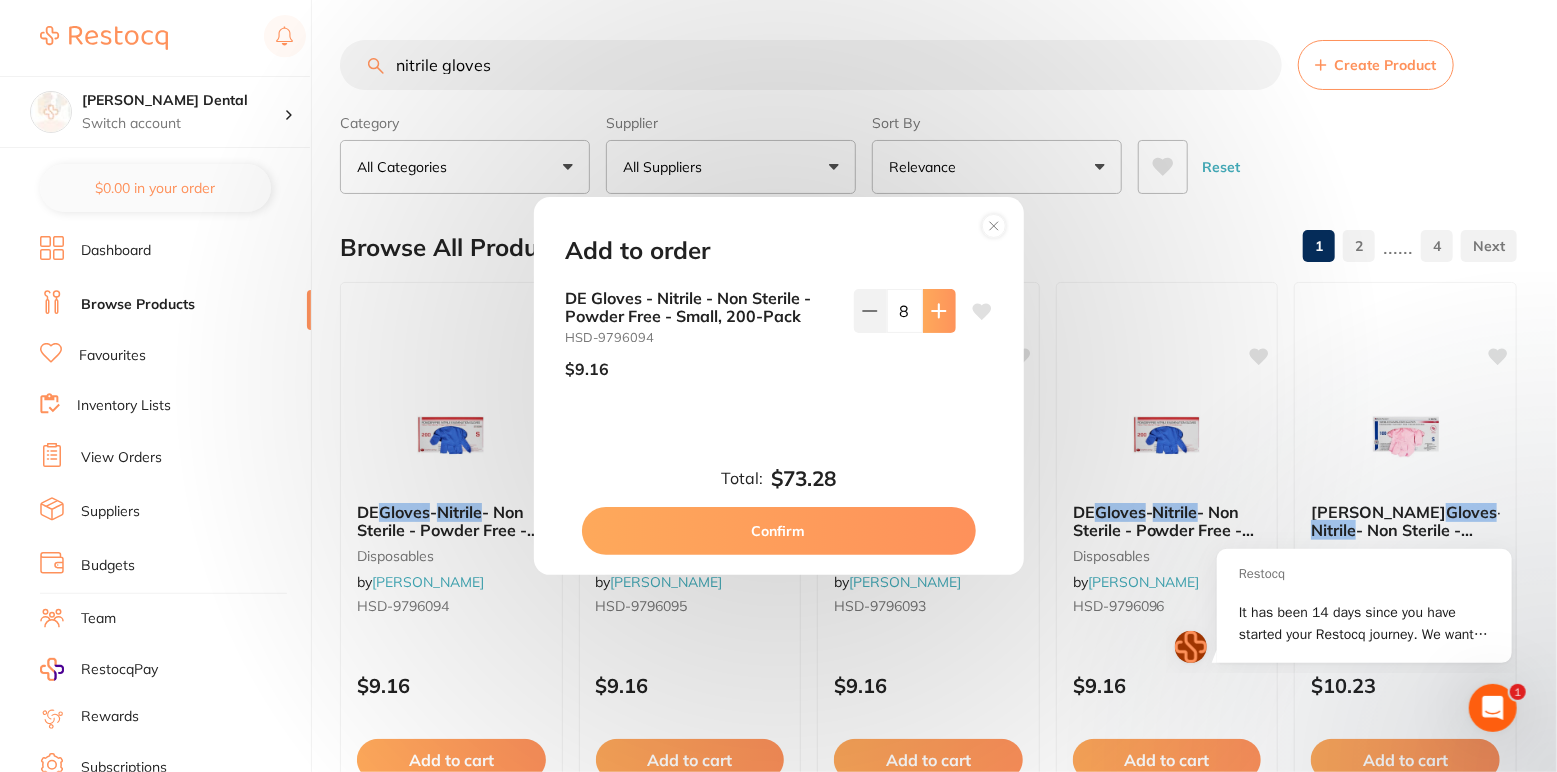 click 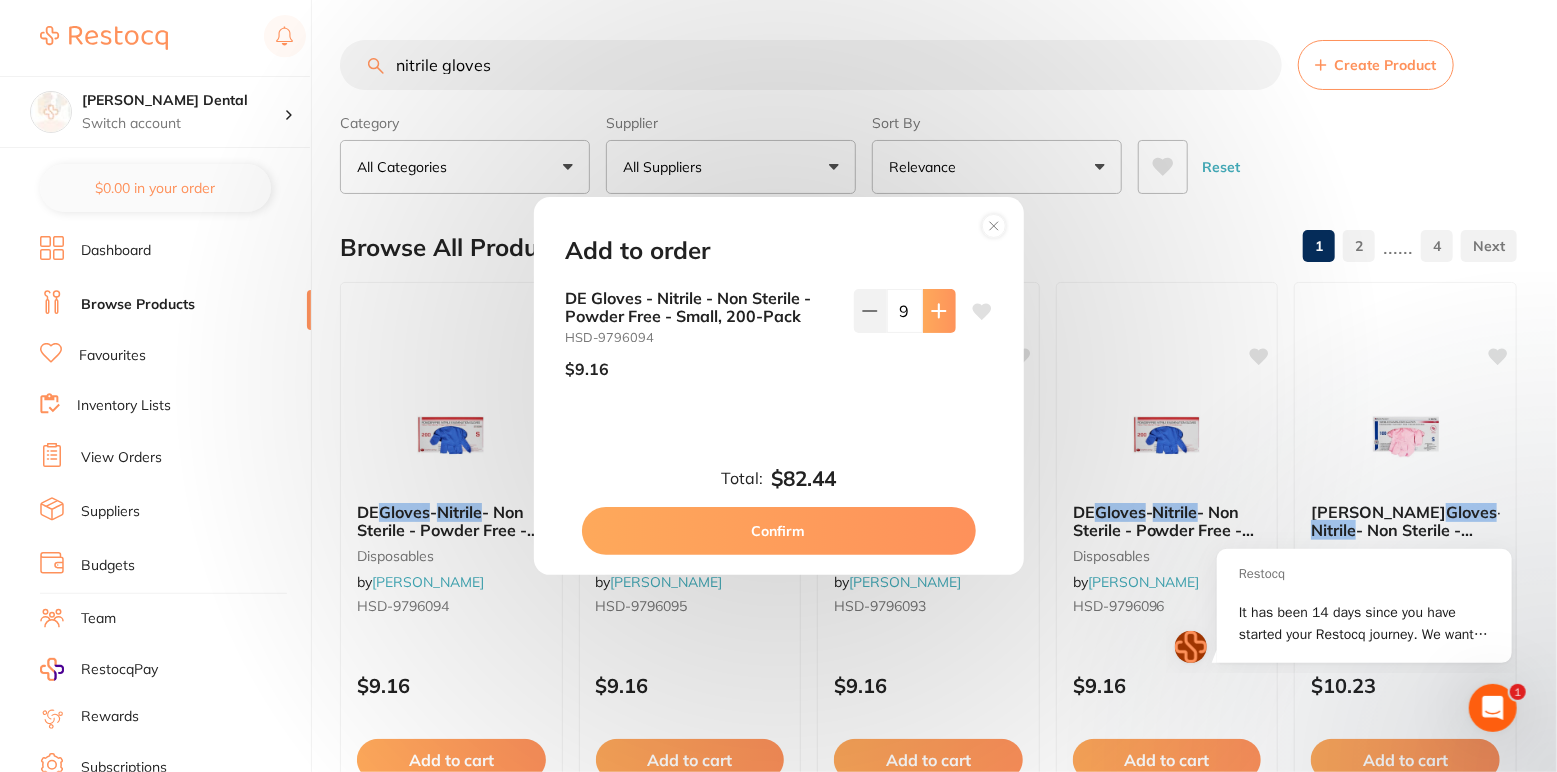 click 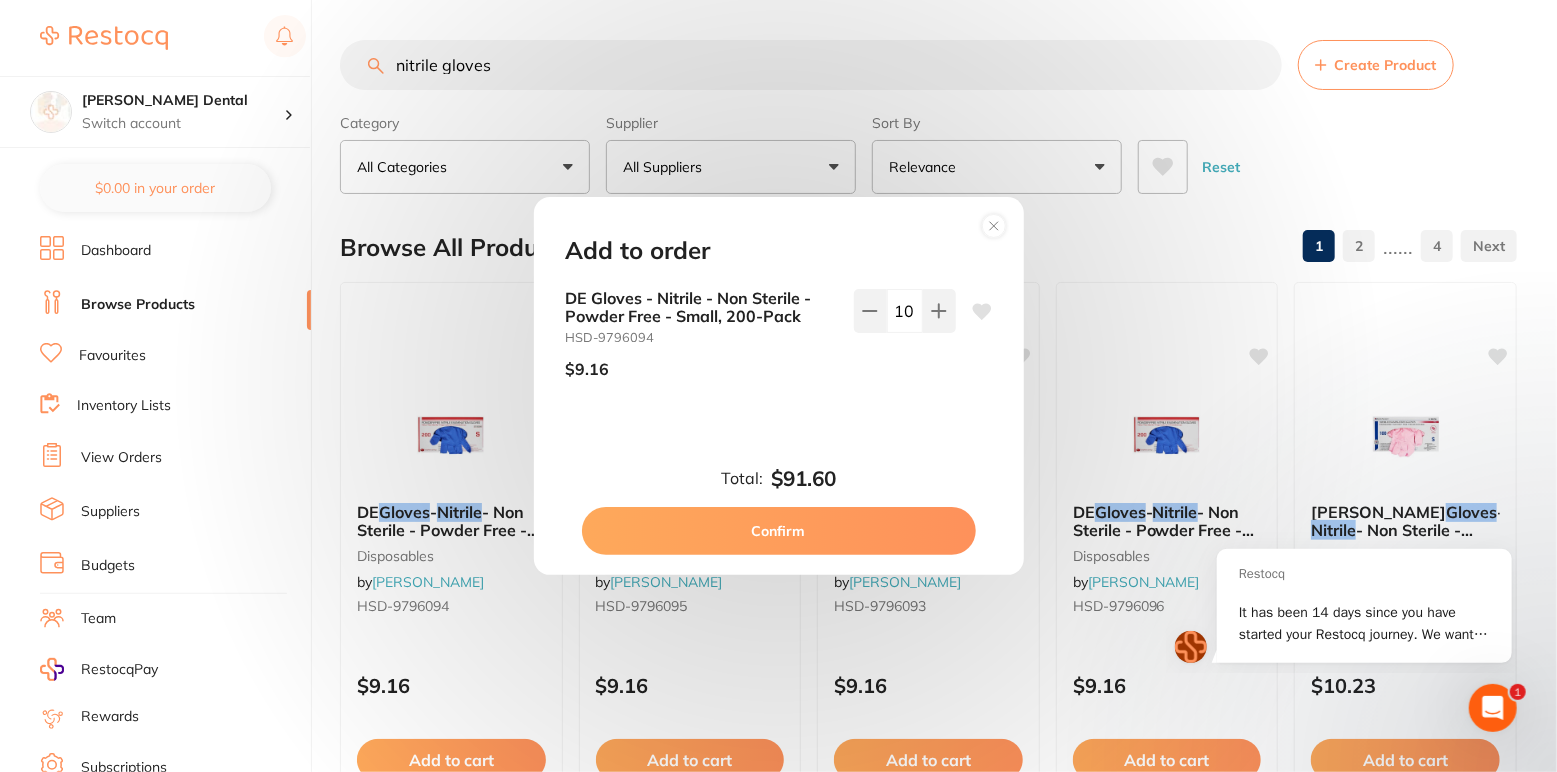 click on "Confirm" at bounding box center (779, 531) 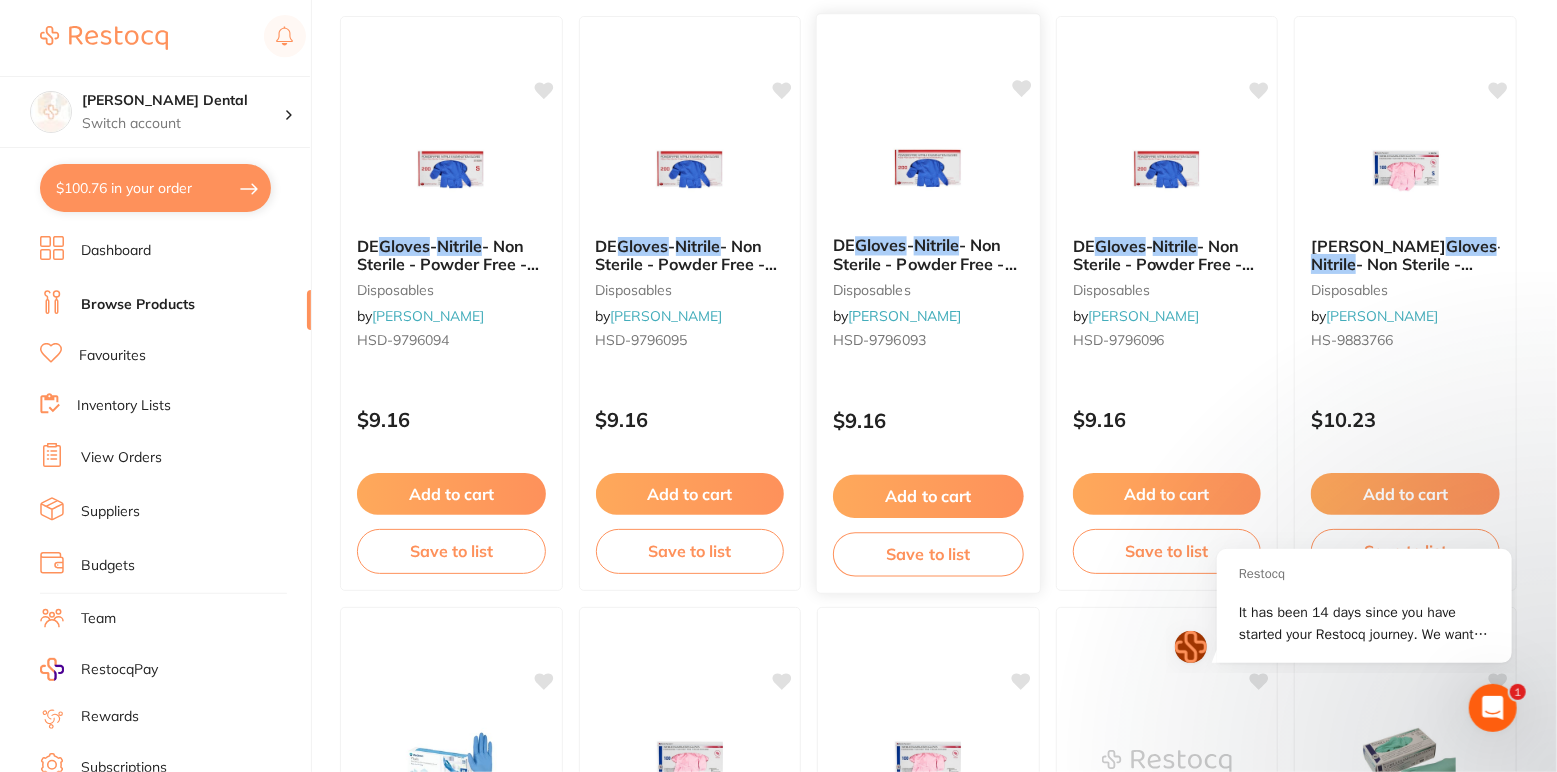 scroll, scrollTop: 0, scrollLeft: 0, axis: both 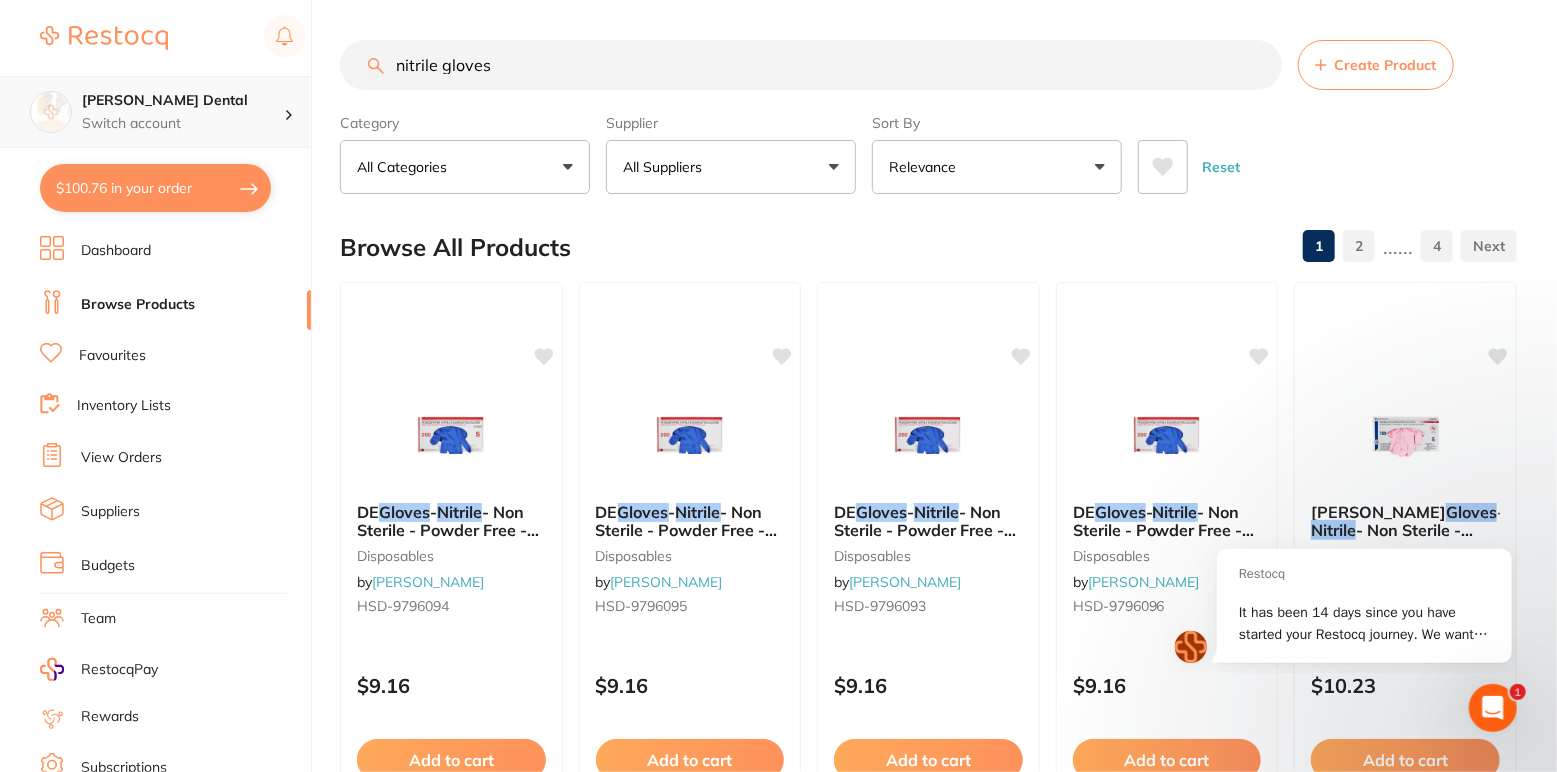 drag, startPoint x: 627, startPoint y: 64, endPoint x: 205, endPoint y: 89, distance: 422.73987 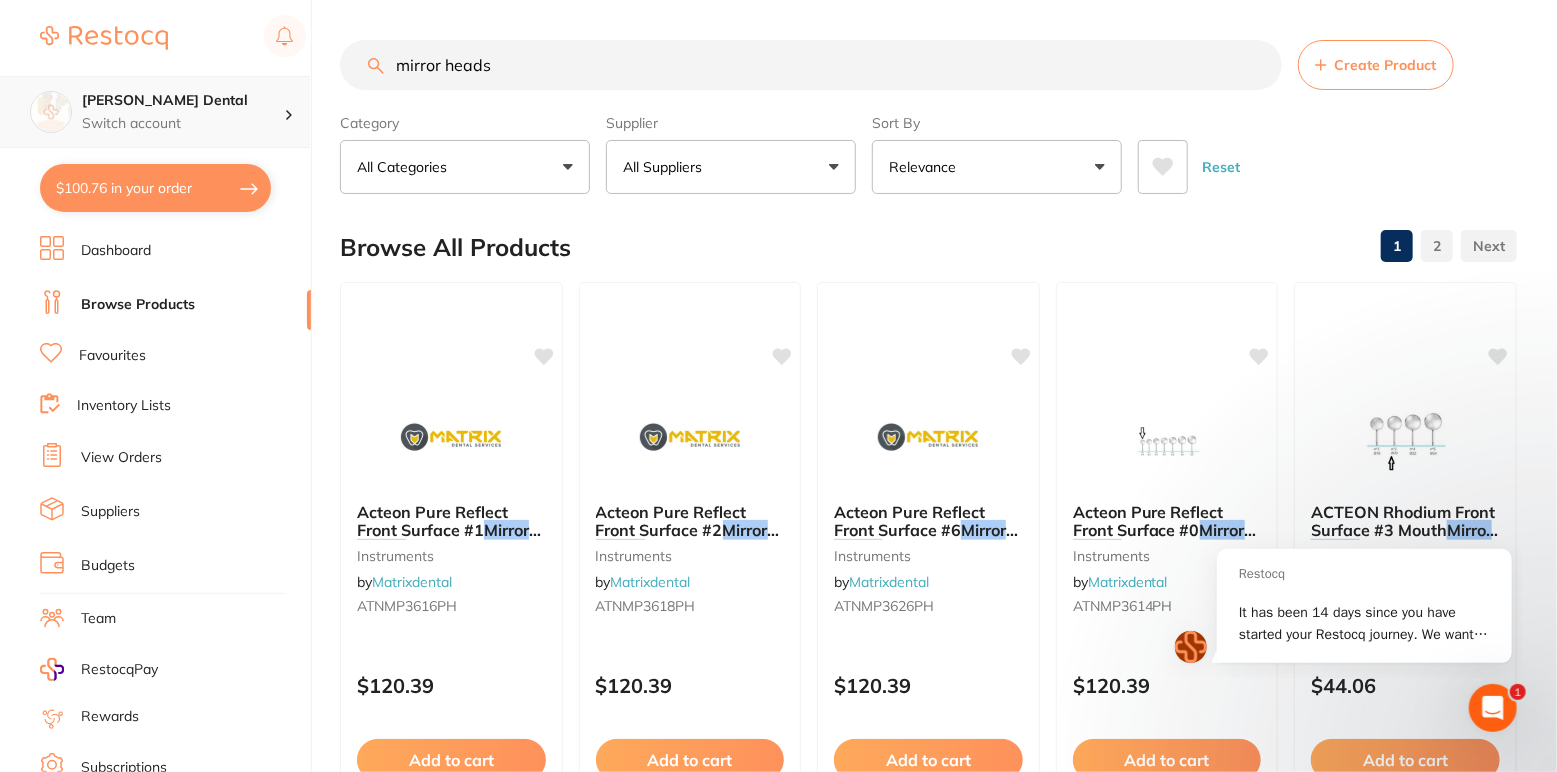 scroll, scrollTop: 0, scrollLeft: 0, axis: both 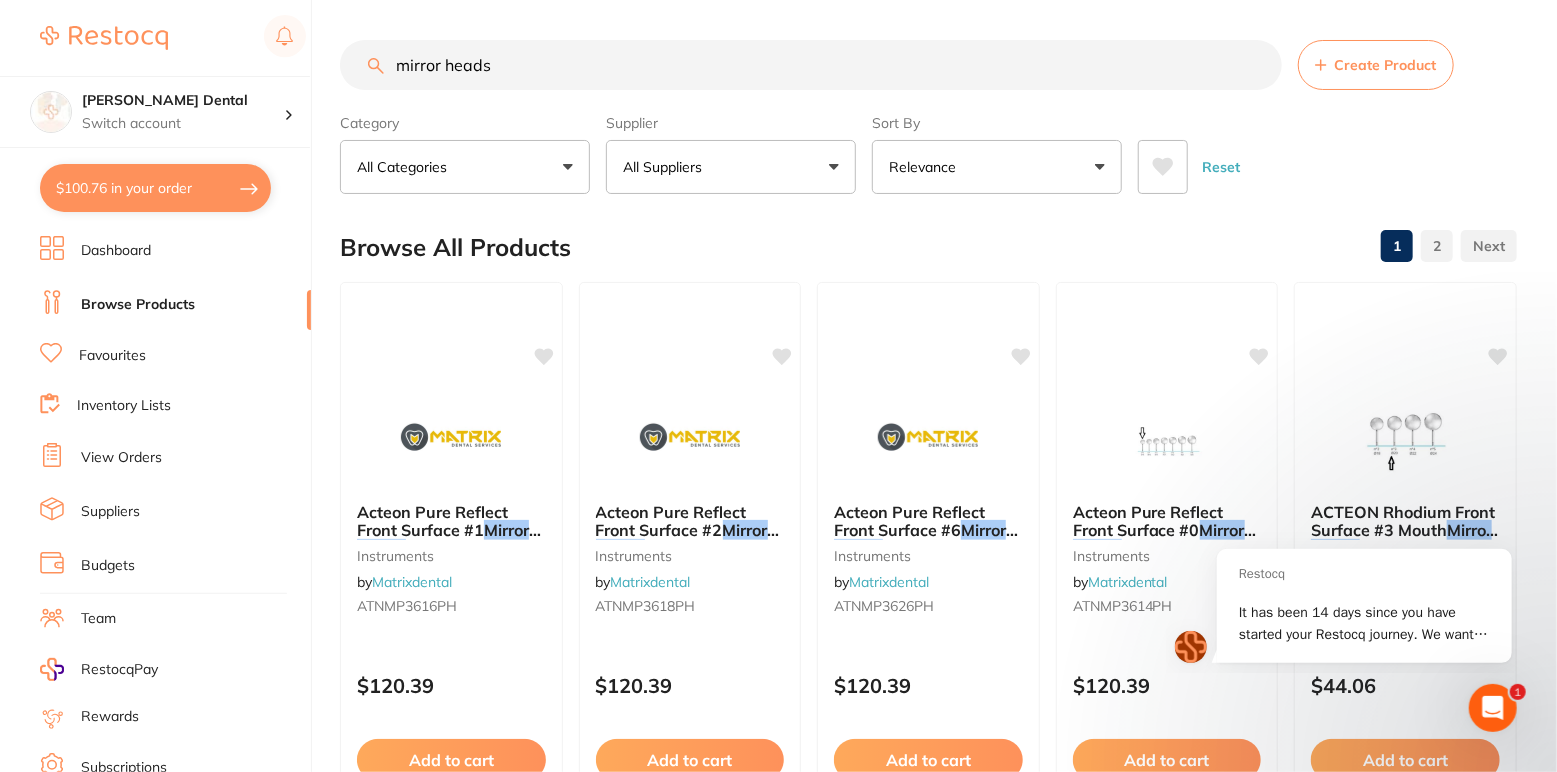 drag, startPoint x: 497, startPoint y: 63, endPoint x: 353, endPoint y: 57, distance: 144.12494 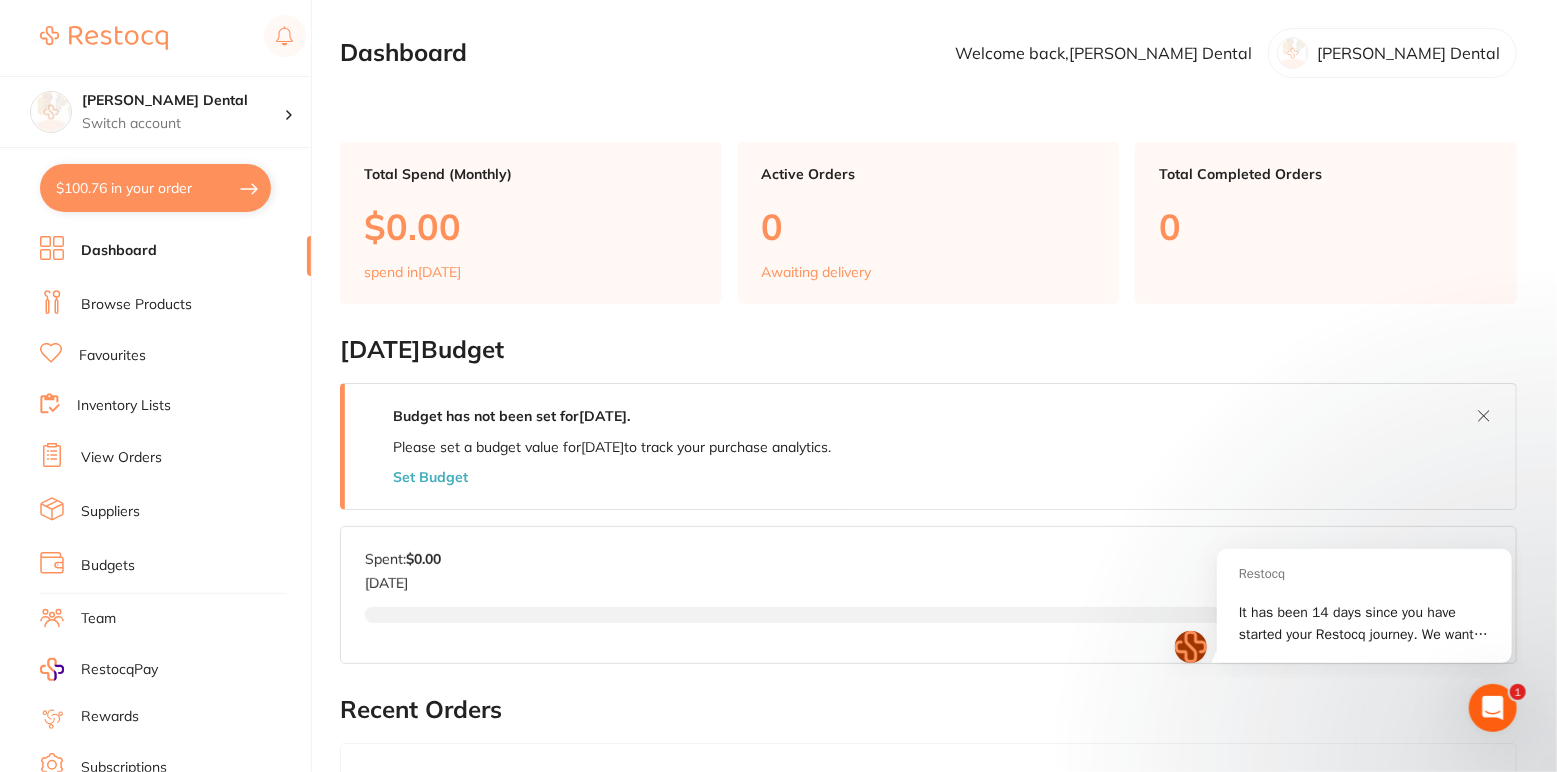 scroll, scrollTop: 0, scrollLeft: 0, axis: both 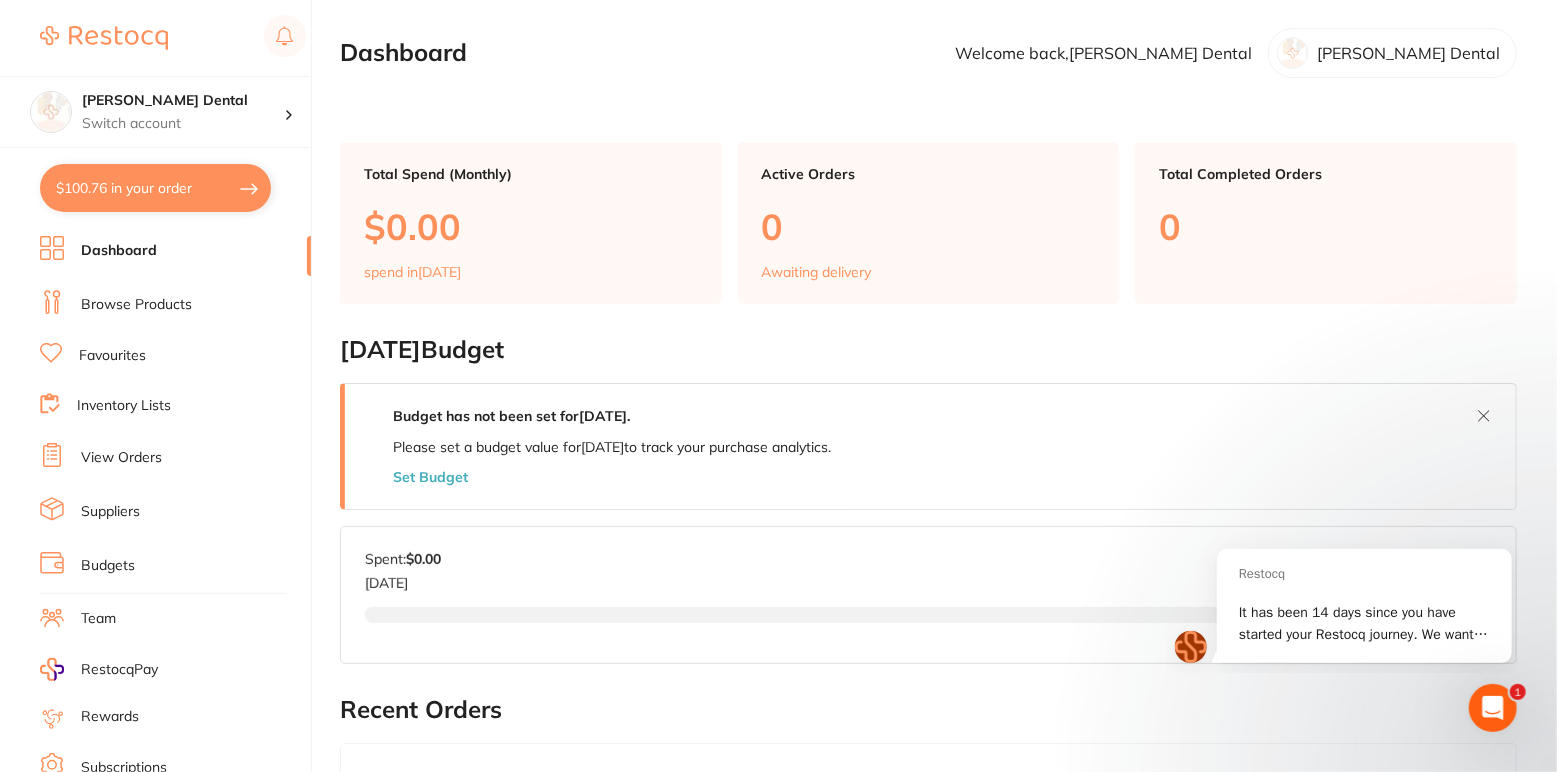 click 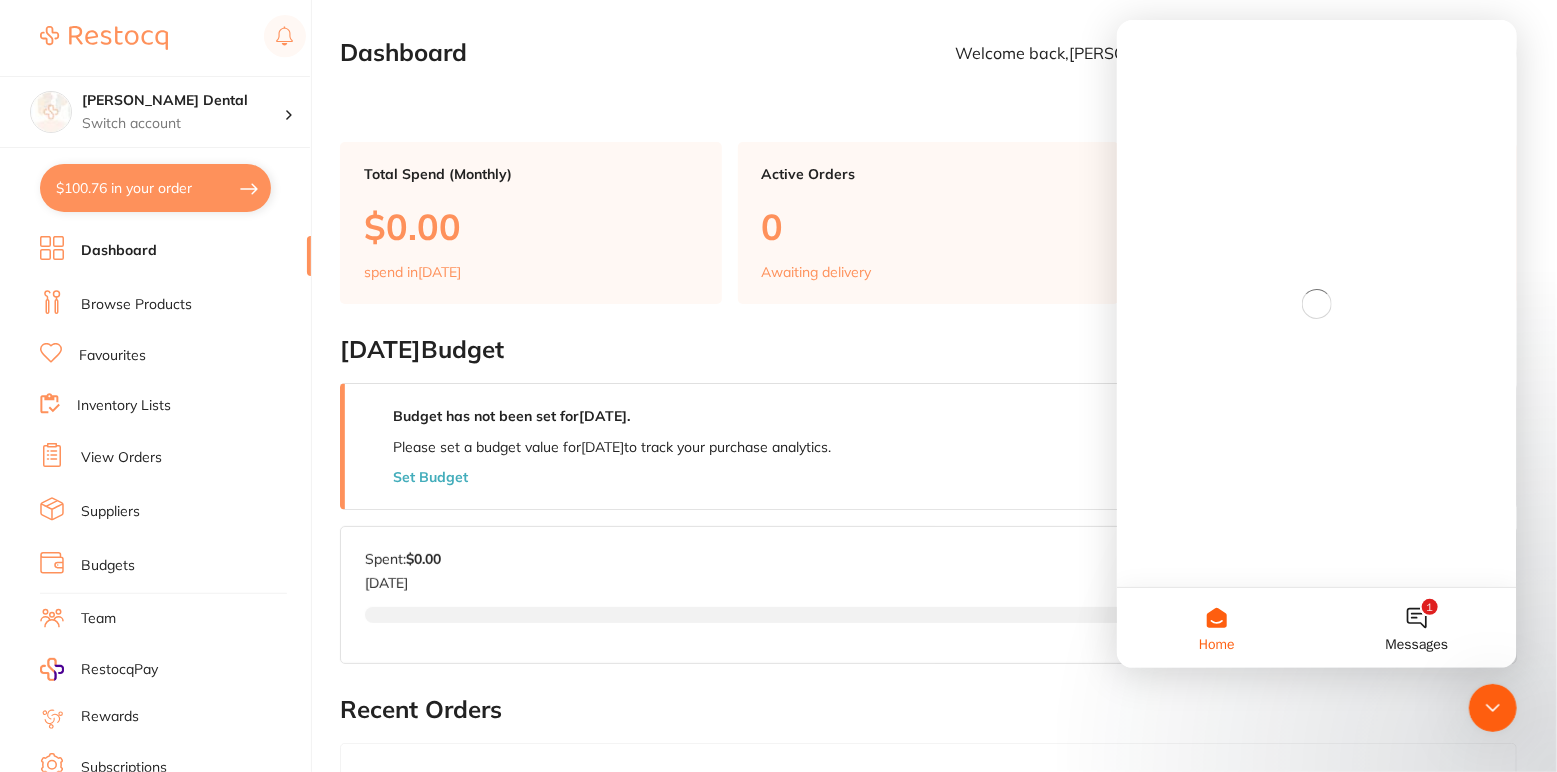 scroll, scrollTop: 0, scrollLeft: 0, axis: both 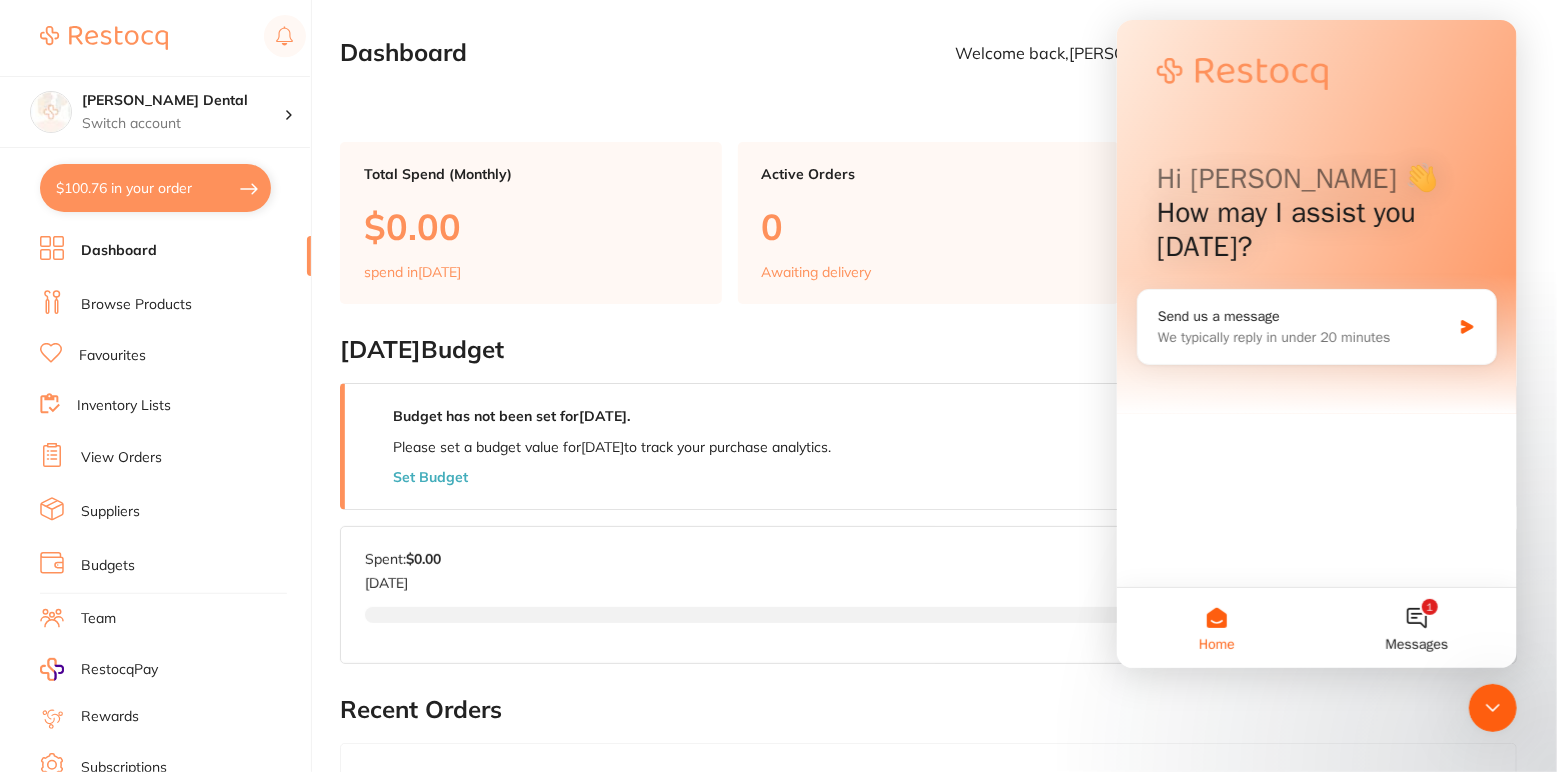 click on "Dashboard Welcome back,  [PERSON_NAME]   Dental [PERSON_NAME] Dental Total Spend (Monthly) $0.00 spend in  [DATE] Active Orders 0 Awaiting delivery Total Completed Orders  0 [DATE]  Budget Budget has not been set for  [DATE] . Please set a budget value for  [DATE]  to track your purchase analytics. Set Budget [DATE] Budget:  $0.00 Spent:  $0.00 [DATE] Budget:  $0.00 Remaining:  $0.00 Recent Orders Manage your recent orders You will be able to manage your order activities here once you place your first order. Browse Products Order Analytics Total Spend    (Last 1 month) No orders placed yet Charts will be shown once transactions are recorded and the month has been completed Browse Products     [DATE] $0 Items Recently Bought" at bounding box center [948, 806] 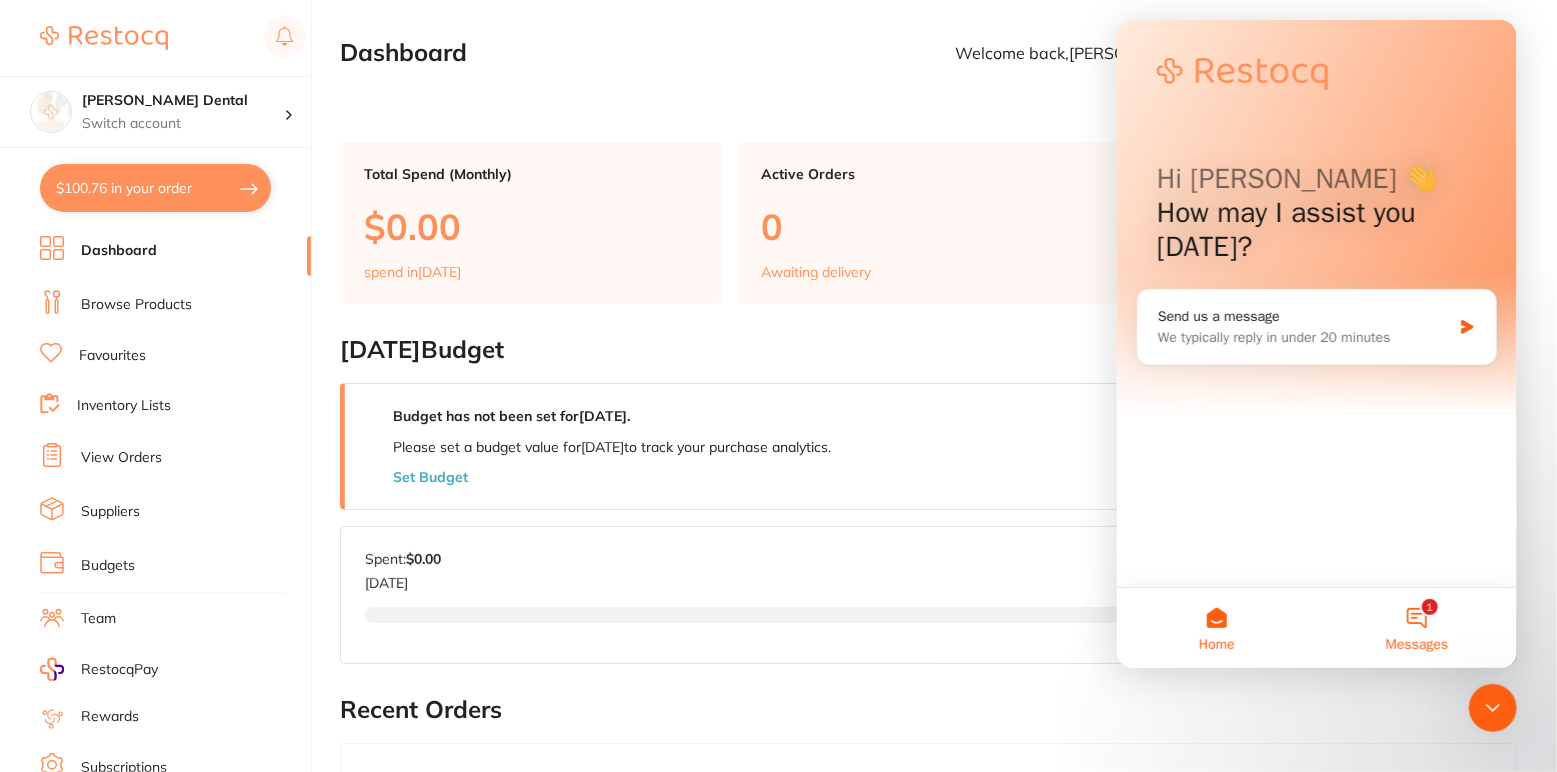 click on "1 Messages" at bounding box center (1416, 628) 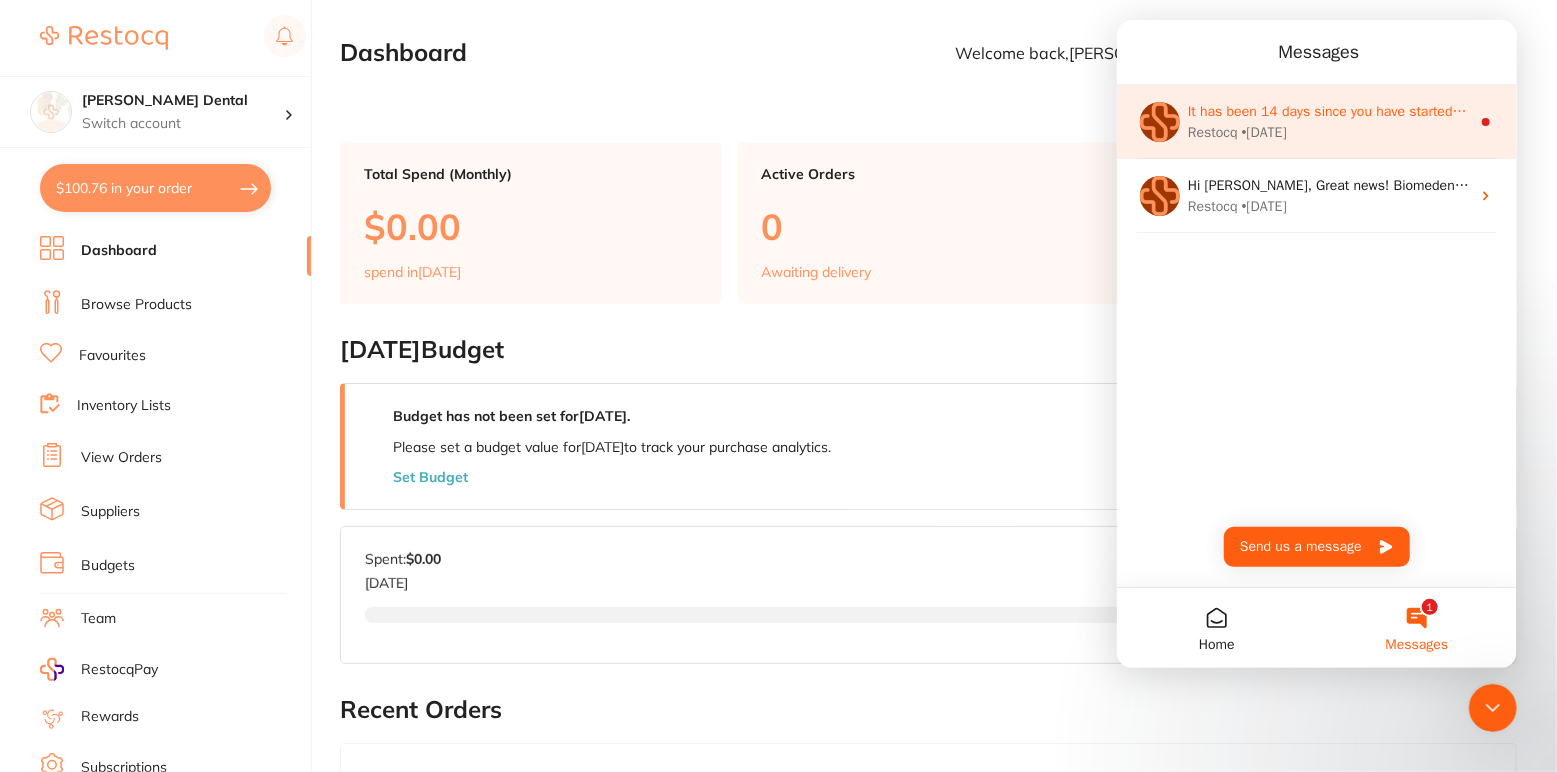 click on "It has been 14 days since you have started your Restocq journey.  We wanted to do a check in and see if there anything we can help you with while you are learning the platform 🙂  Get in touch!" at bounding box center (1777, 111) 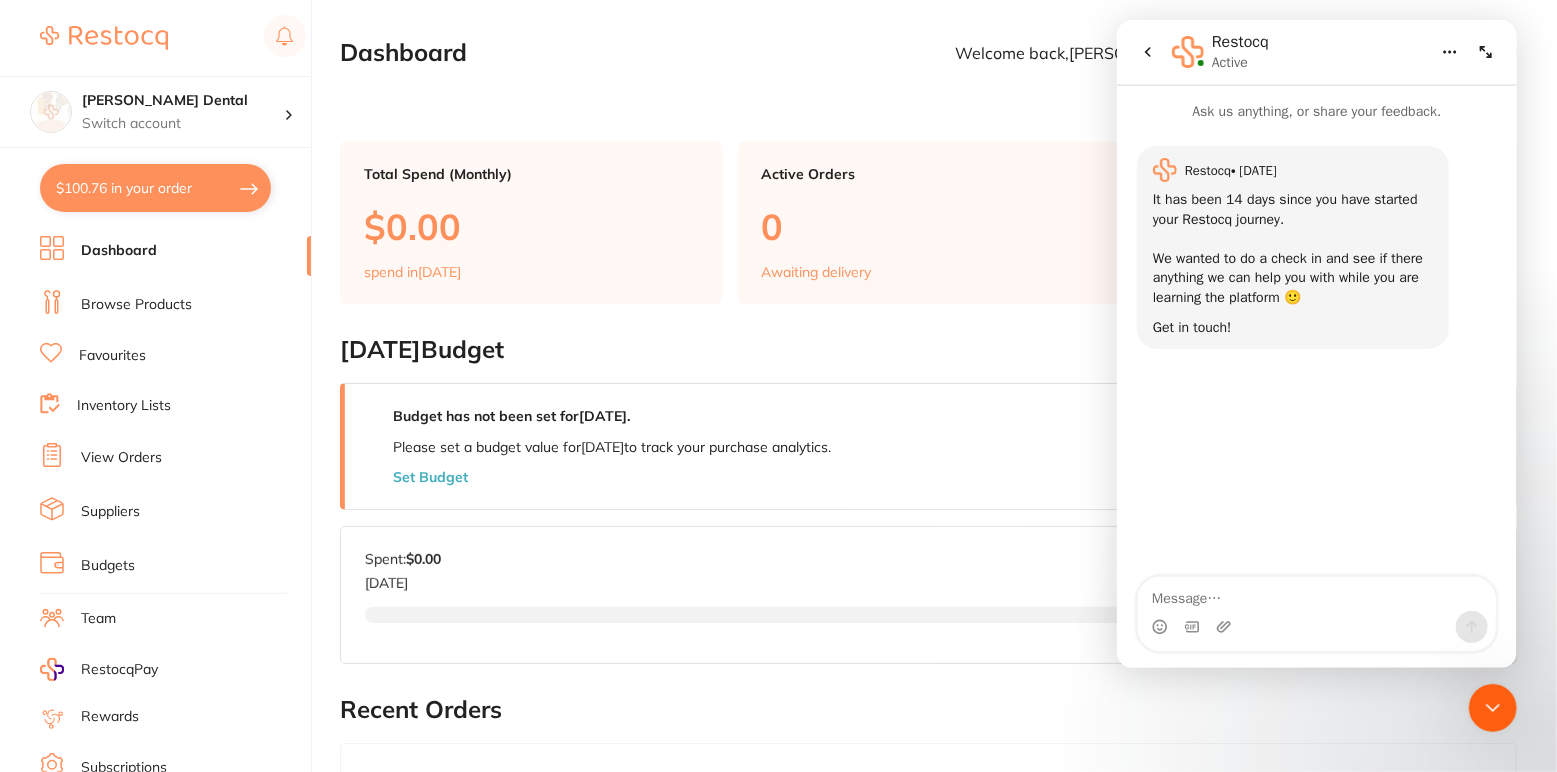 click 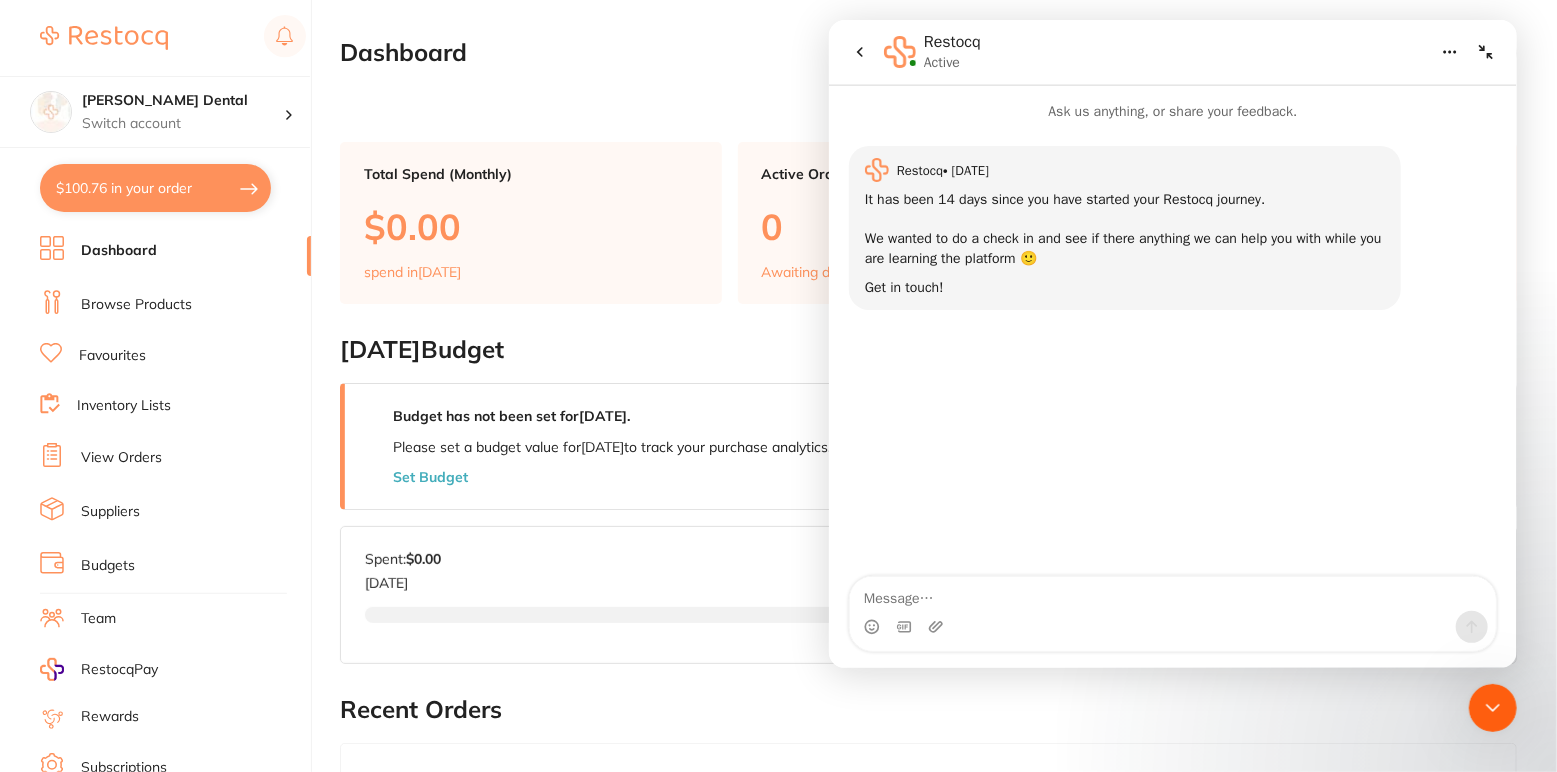 click 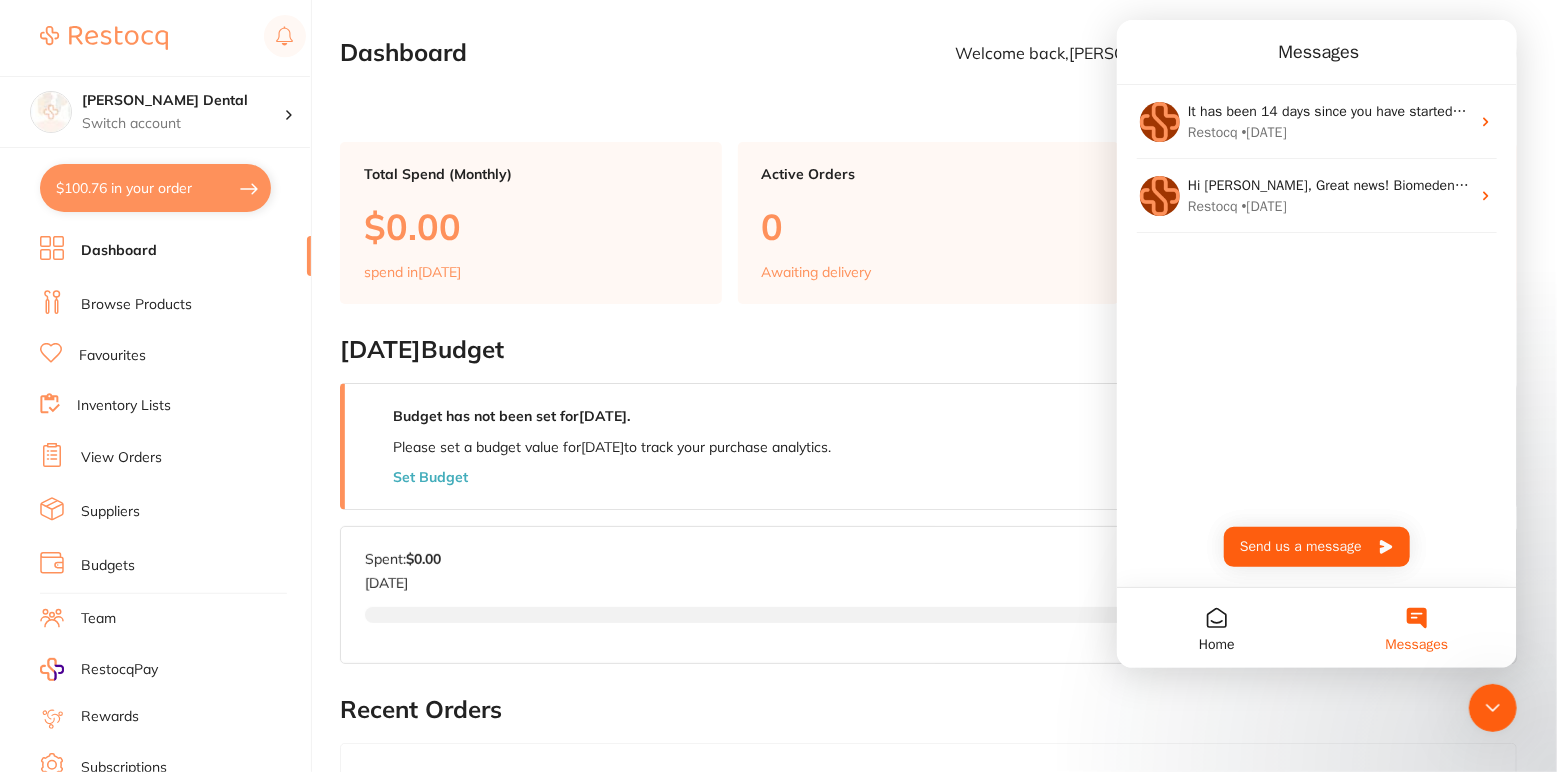 click on "Dashboard Welcome back,  [PERSON_NAME]   Dental [PERSON_NAME] Dental Total Spend (Monthly) $0.00 spend in  [DATE] Active Orders 0 Awaiting delivery Total Completed Orders  0 [DATE]  Budget Budget has not been set for  [DATE] . Please set a budget value for  [DATE]  to track your purchase analytics. Set Budget [DATE] Budget:  $0.00 Spent:  $0.00 [DATE] Budget:  $0.00 Remaining:  $0.00 Recent Orders Manage your recent orders You will be able to manage your order activities here once you place your first order. Browse Products Order Analytics Total Spend    (Last 1 month) No orders placed yet Charts will be shown once transactions are recorded and the month has been completed Browse Products     [DATE] $0 Items Recently Bought" at bounding box center (948, 806) 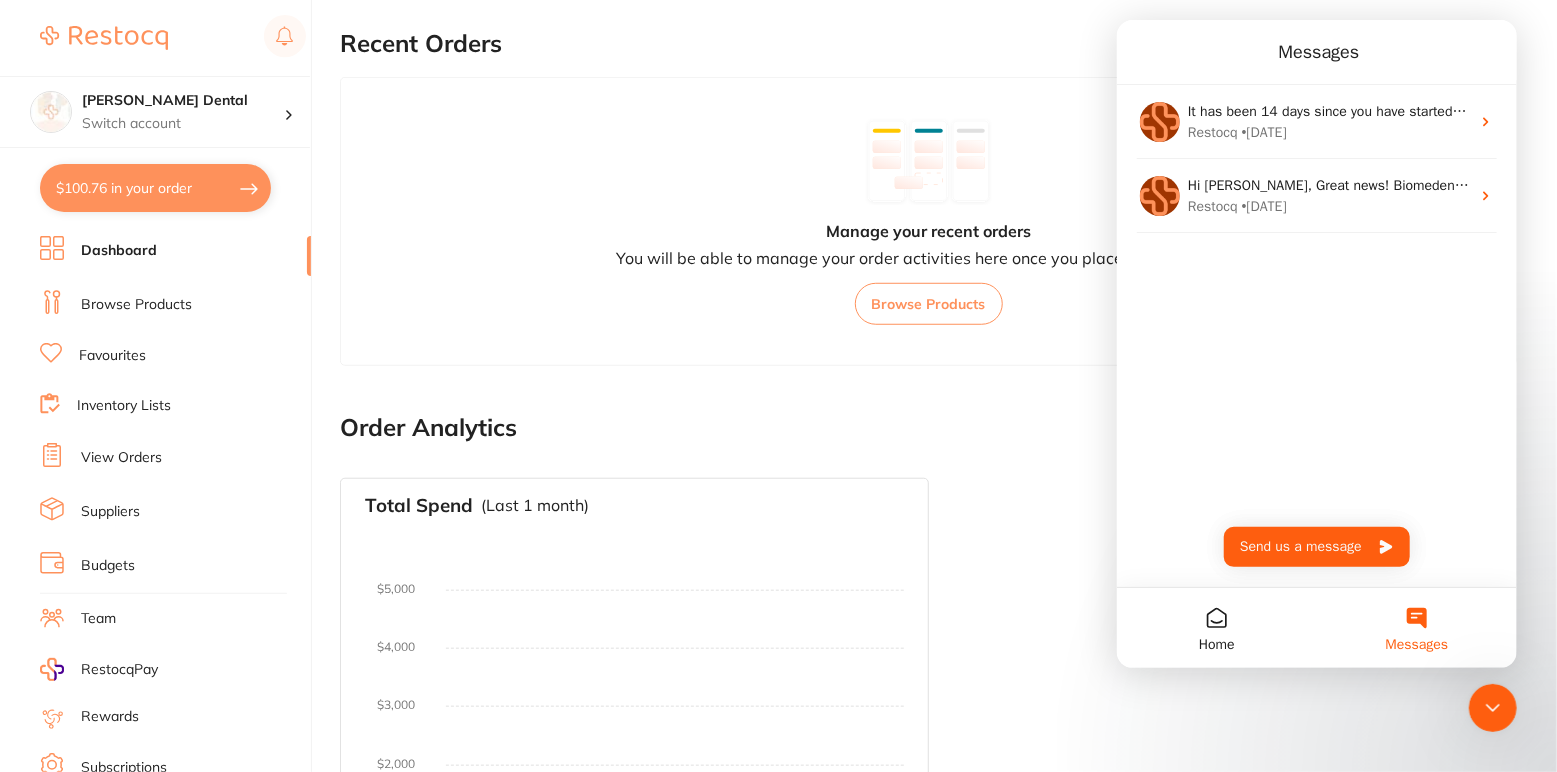 scroll, scrollTop: 757, scrollLeft: 0, axis: vertical 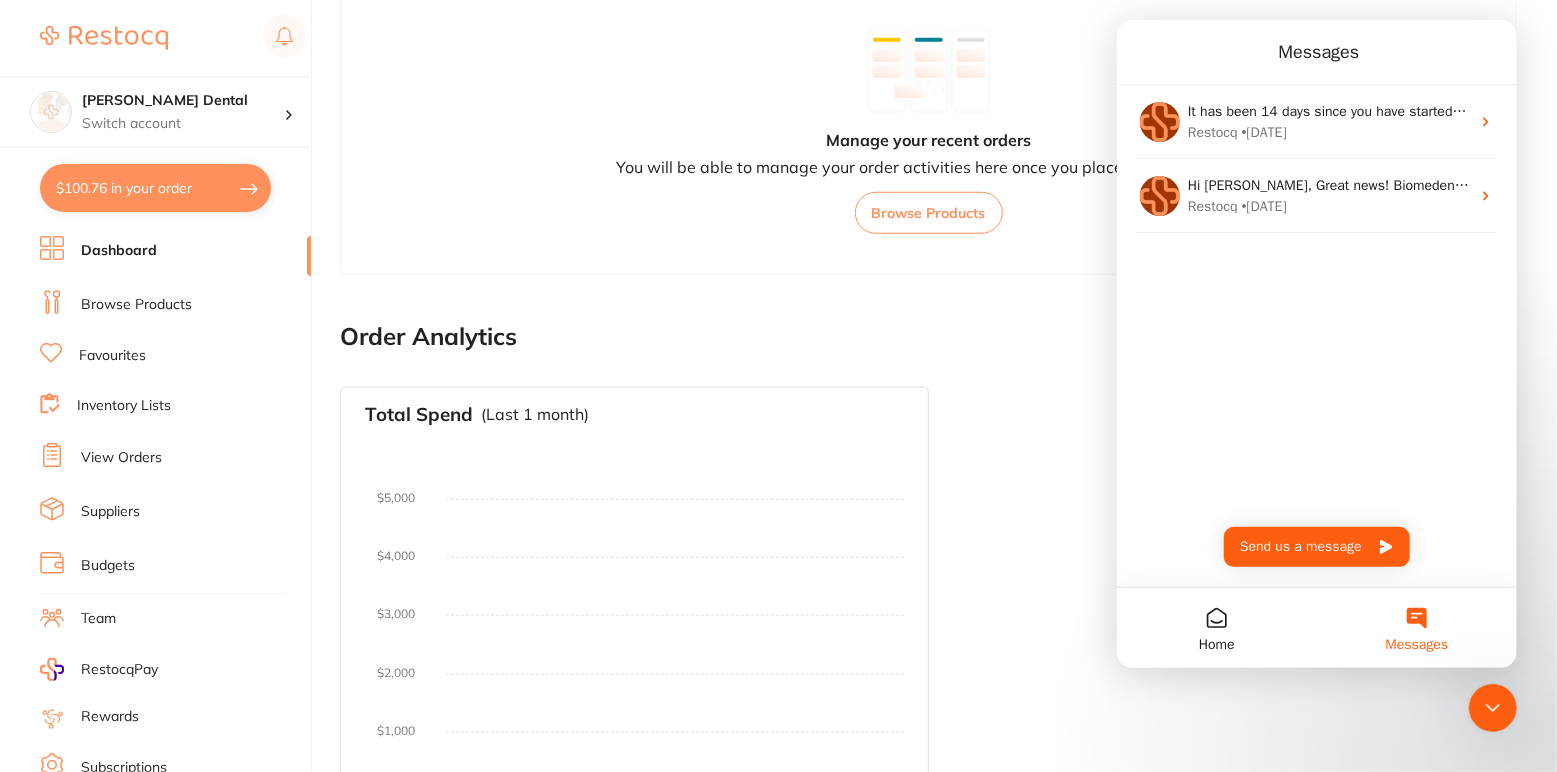 click on "Browse Products" at bounding box center (136, 305) 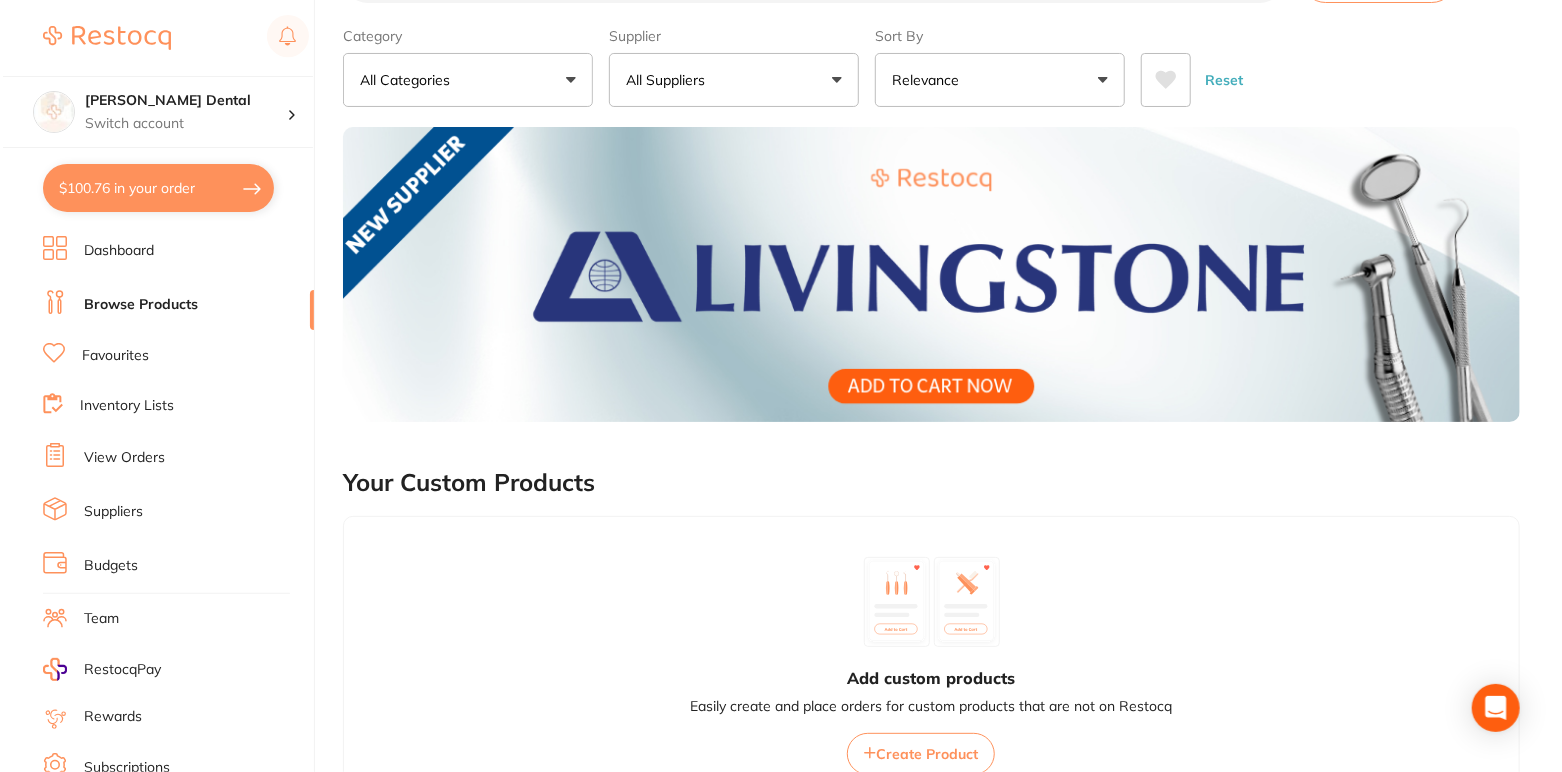 scroll, scrollTop: 0, scrollLeft: 0, axis: both 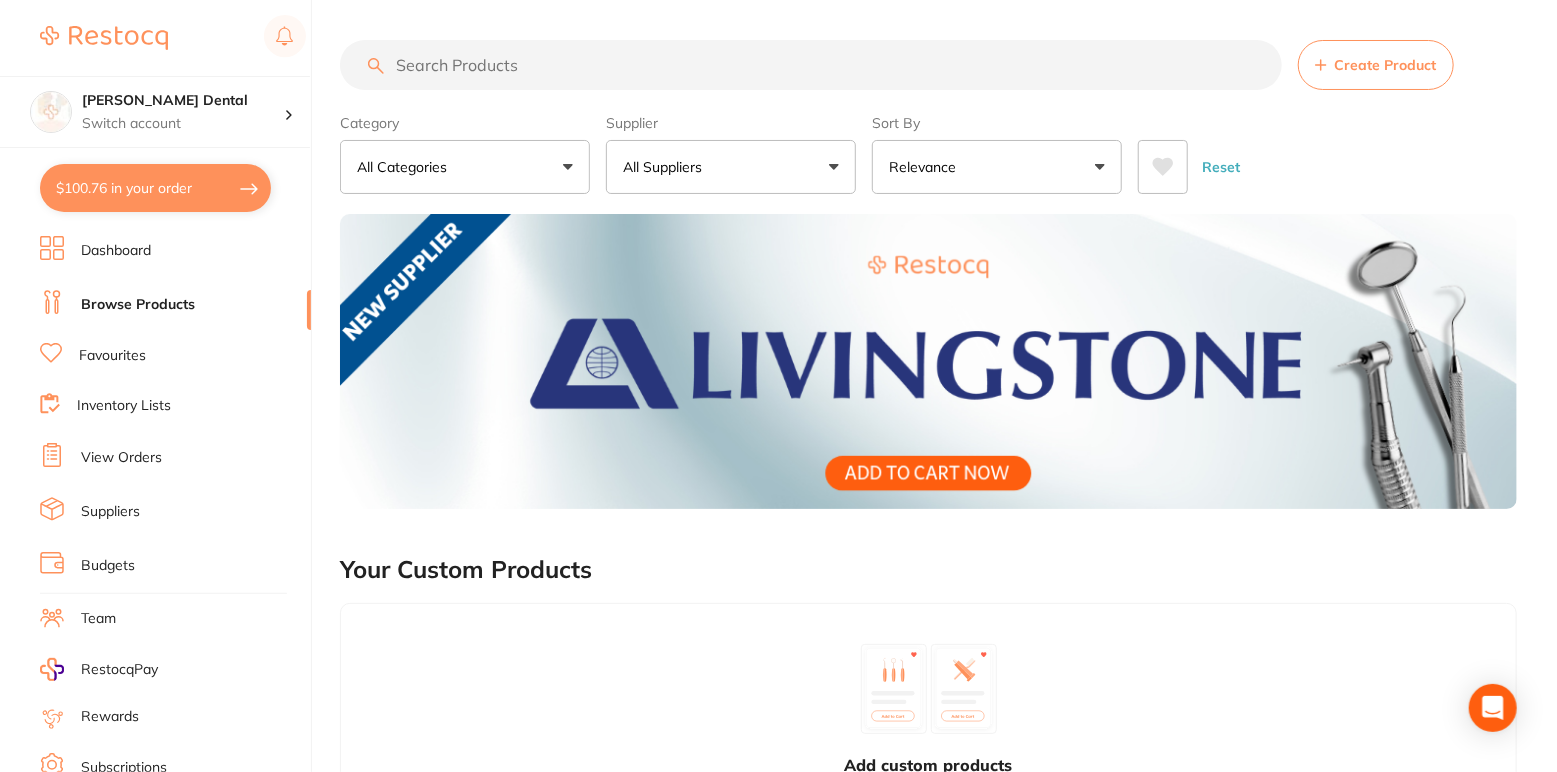 click on "$100.76   in your order" at bounding box center (155, 188) 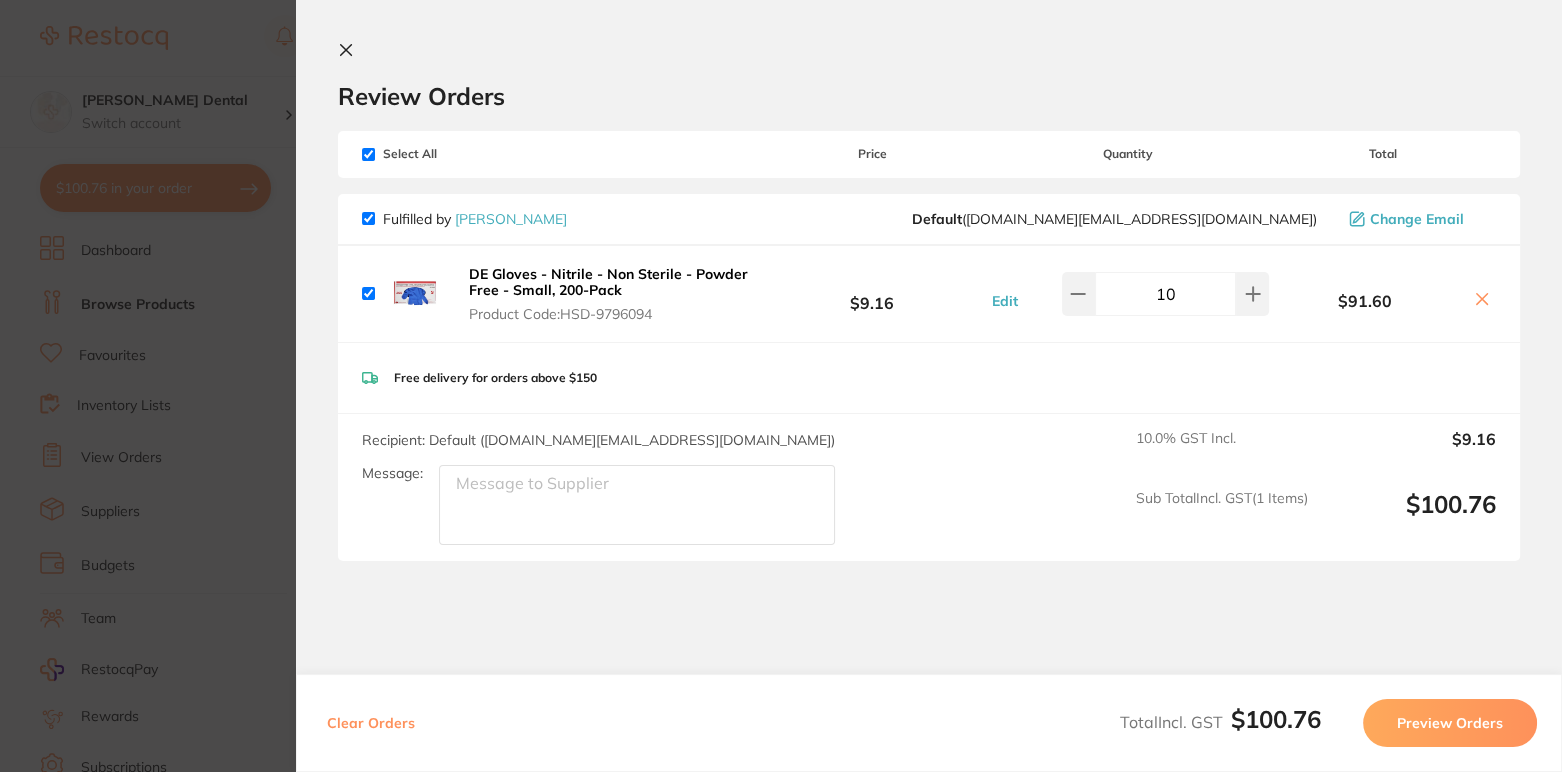 click 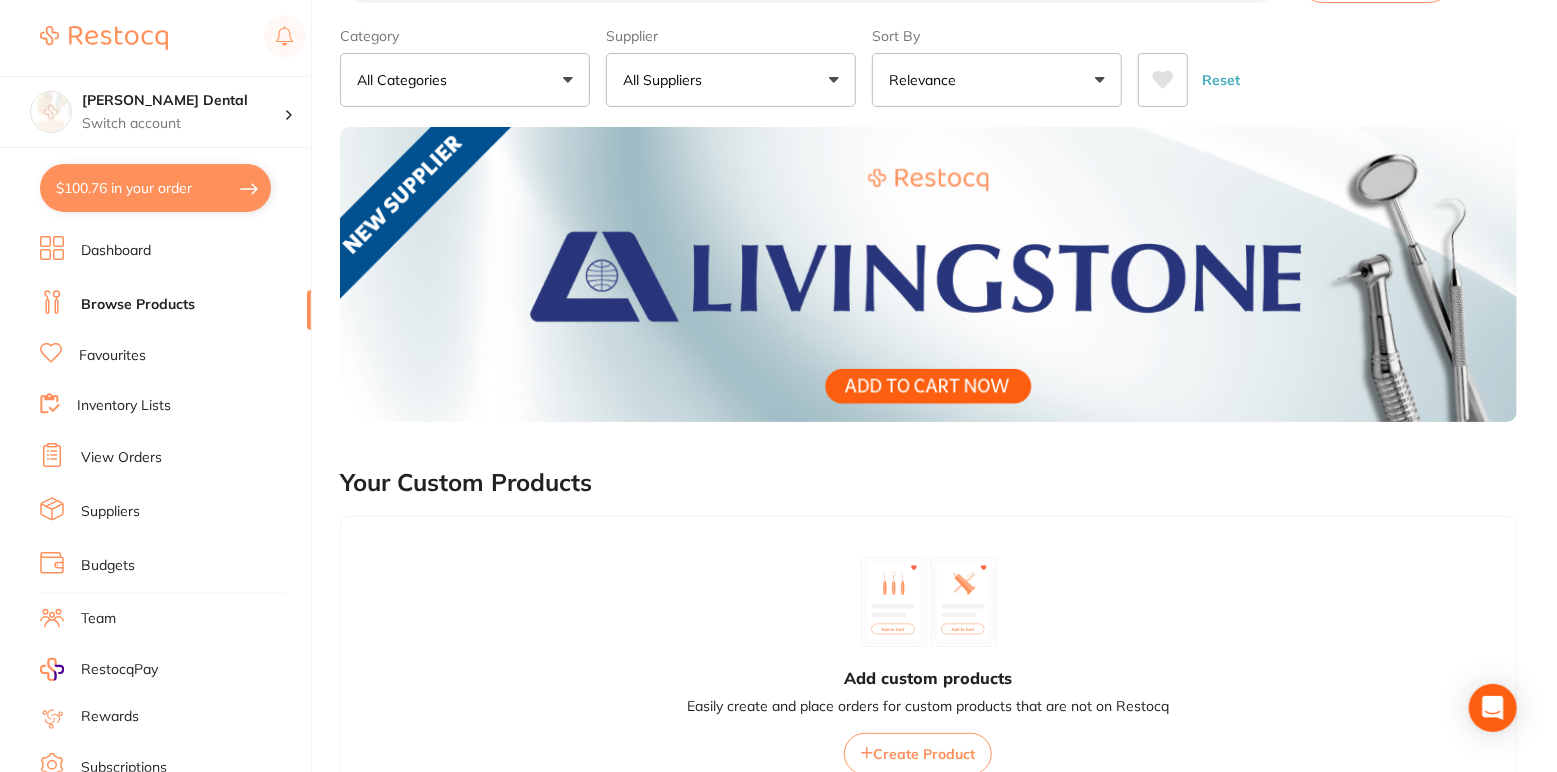scroll, scrollTop: 0, scrollLeft: 0, axis: both 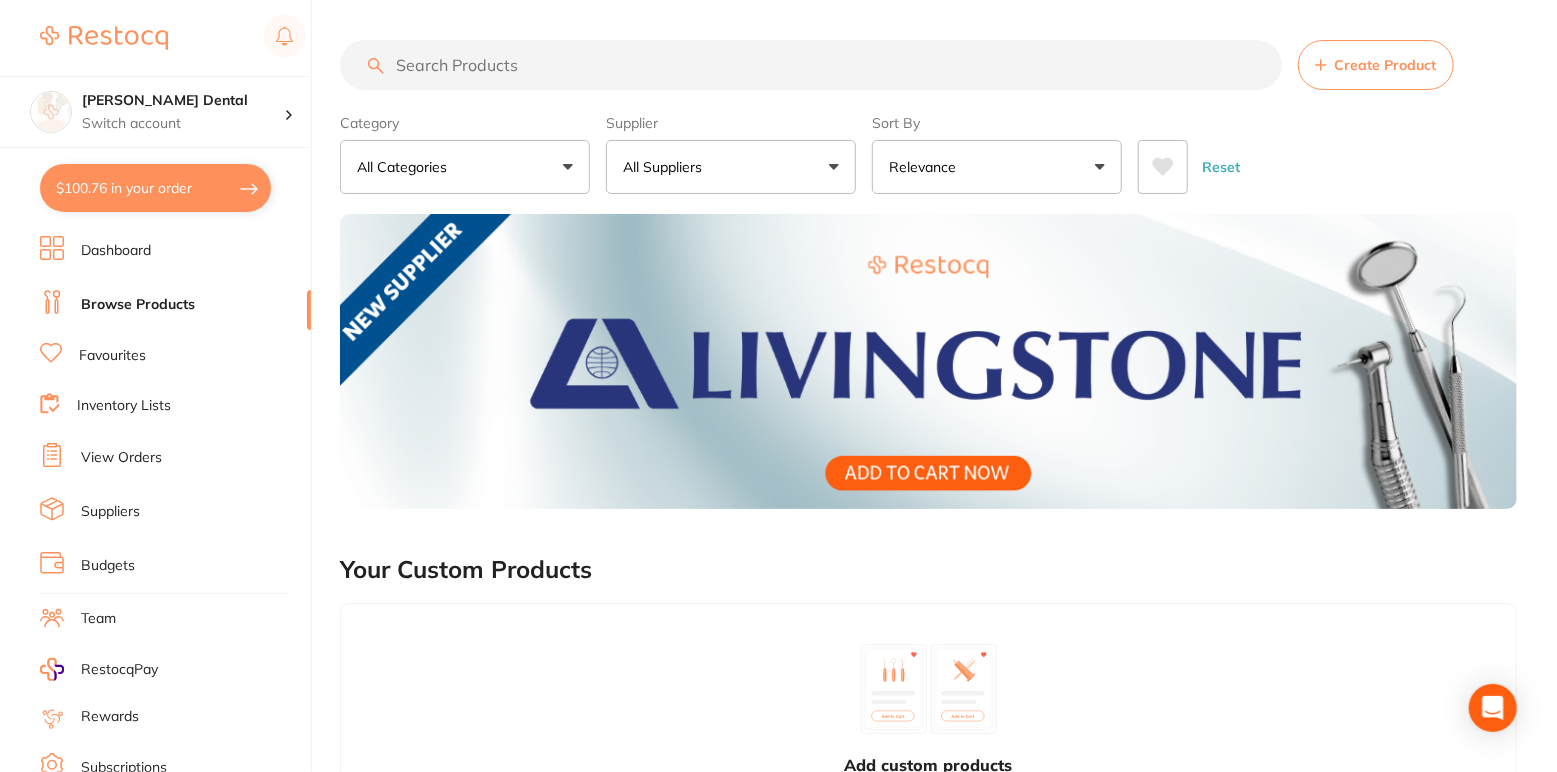 click at bounding box center (811, 65) 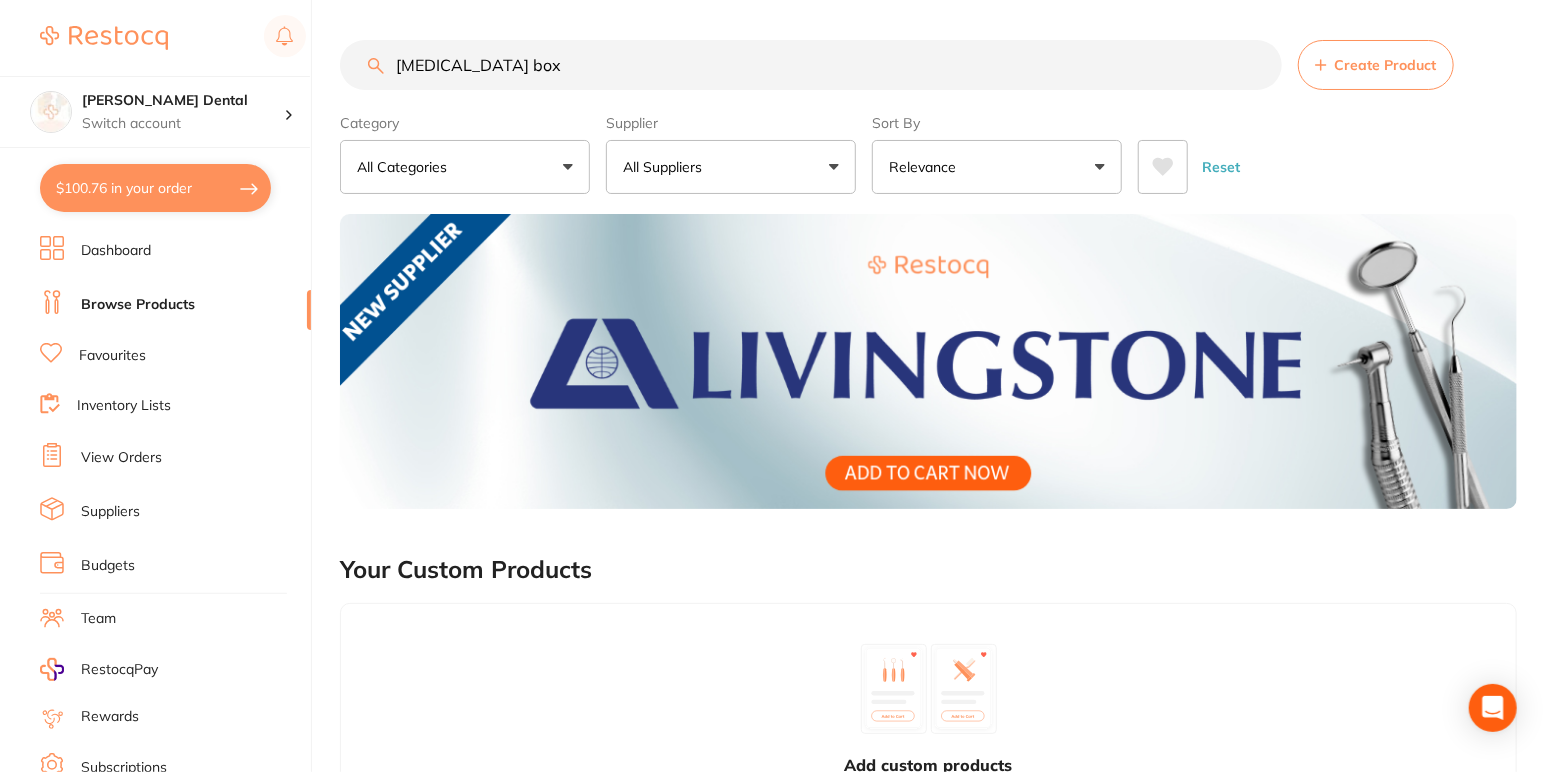 type on "[MEDICAL_DATA] box" 